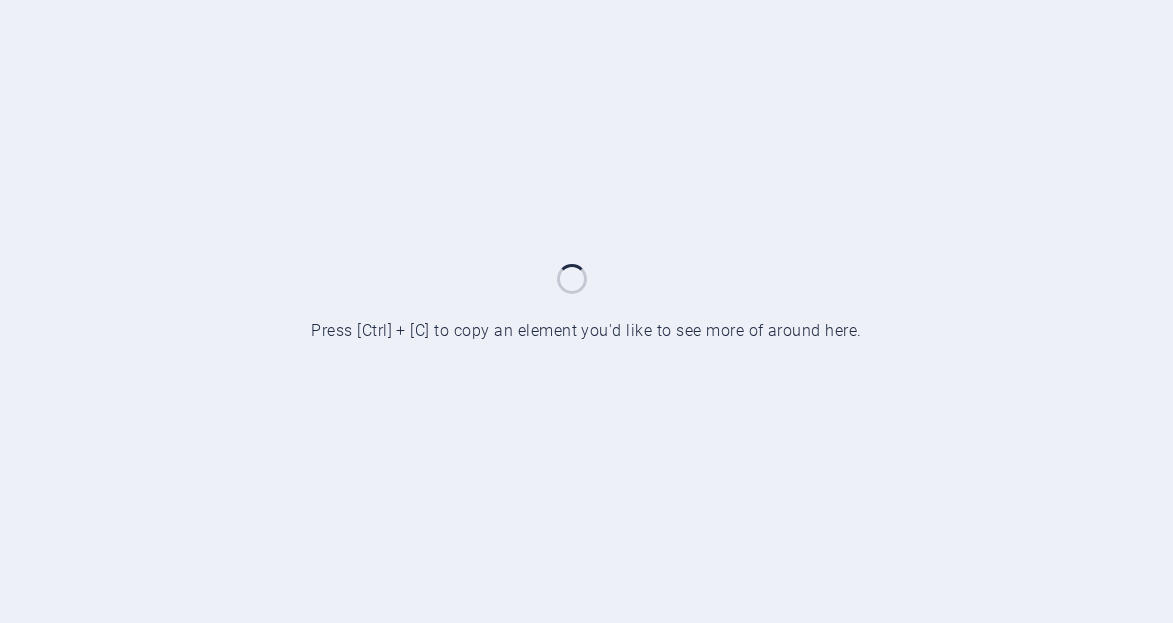 scroll, scrollTop: 0, scrollLeft: 0, axis: both 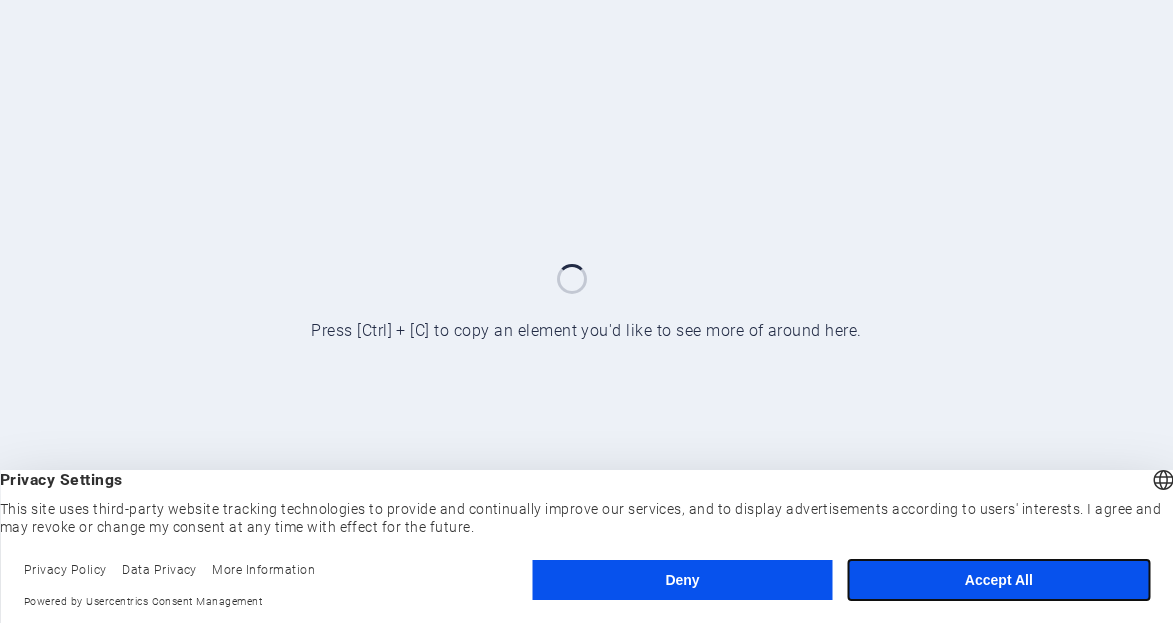 click on "Accept All" at bounding box center [999, 580] 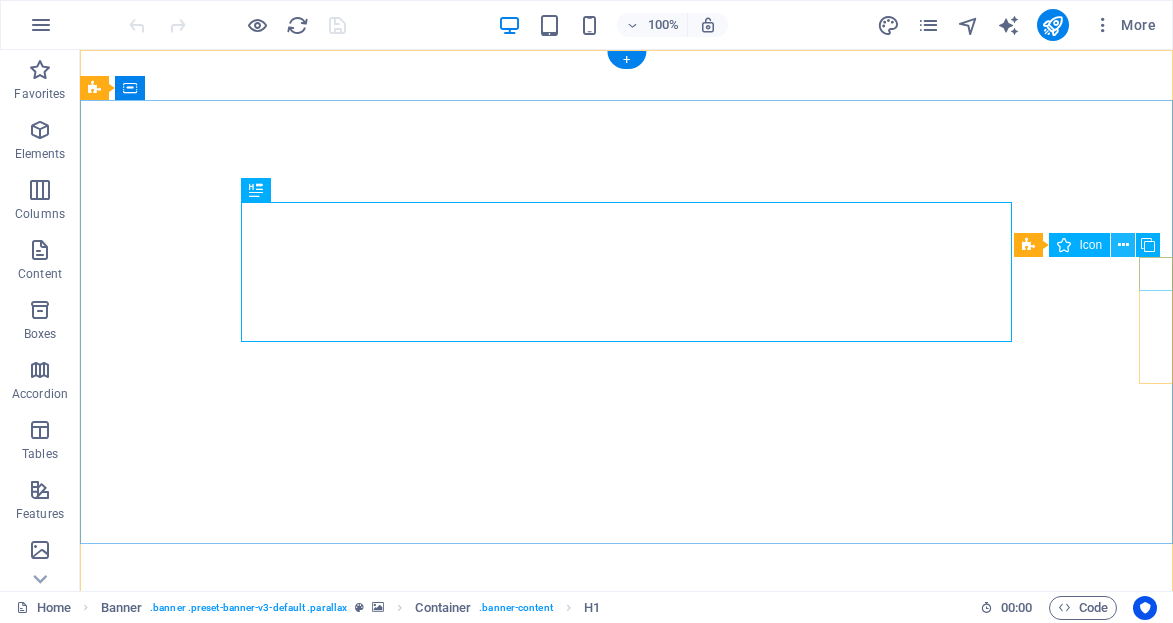 click at bounding box center [1123, 245] 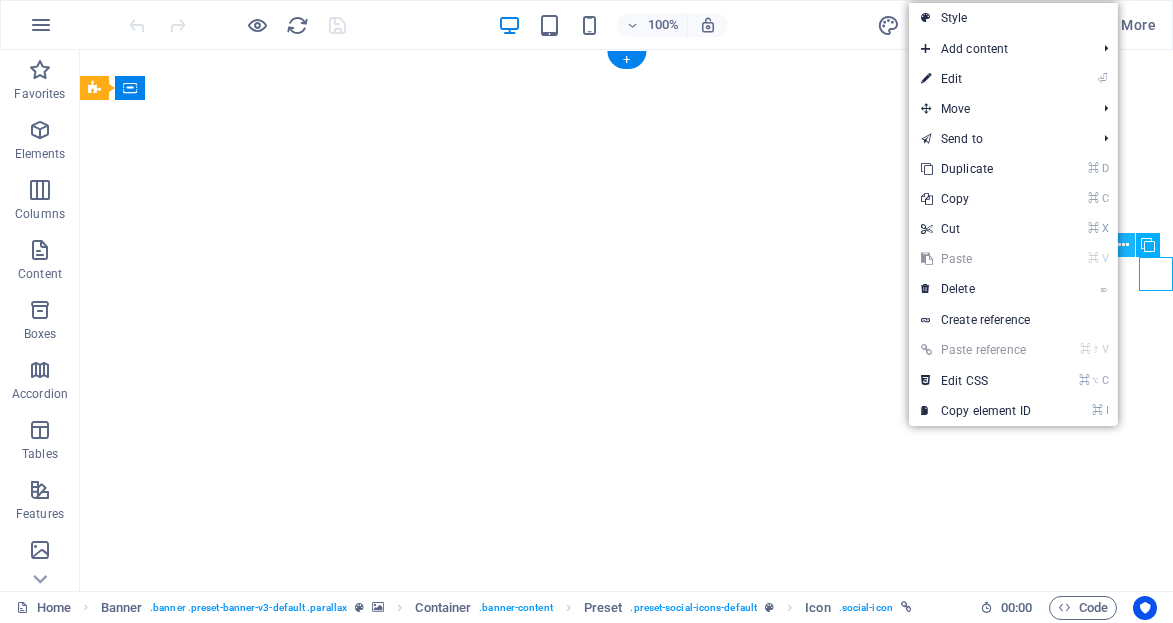 click at bounding box center [1123, 245] 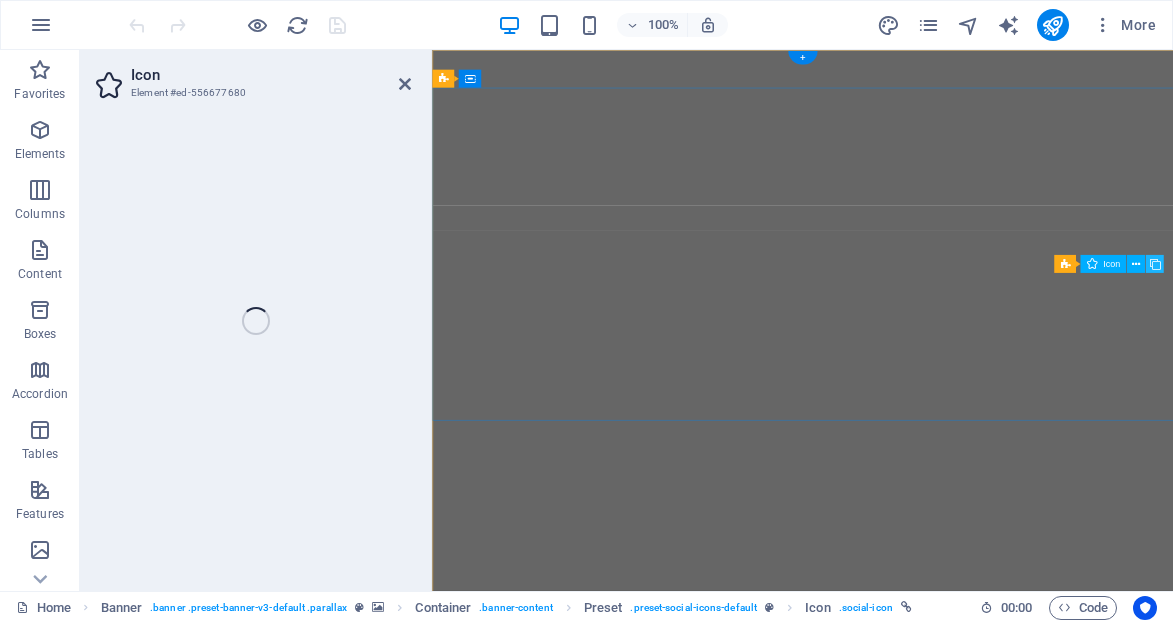 select on "xMidYMid" 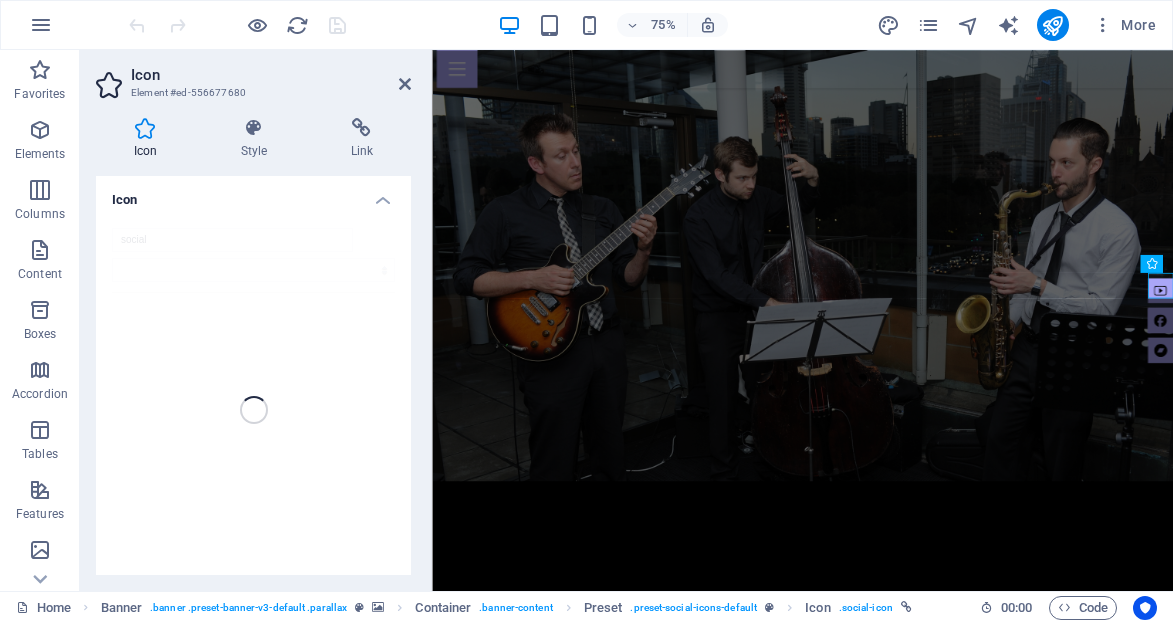 scroll, scrollTop: 0, scrollLeft: 0, axis: both 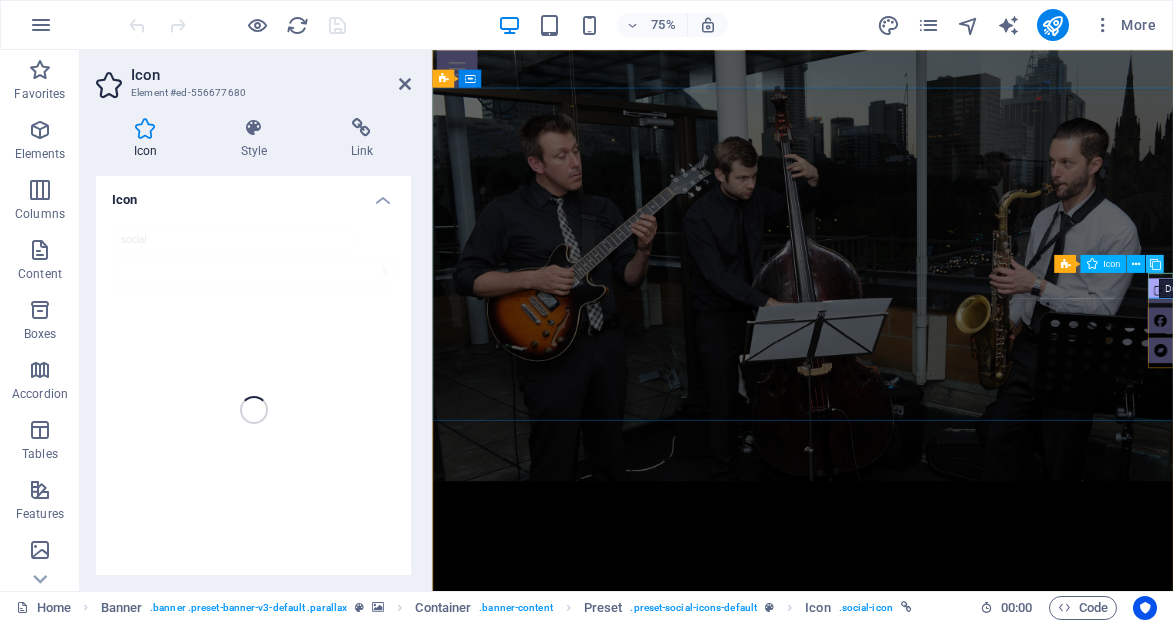 click at bounding box center [1154, 264] 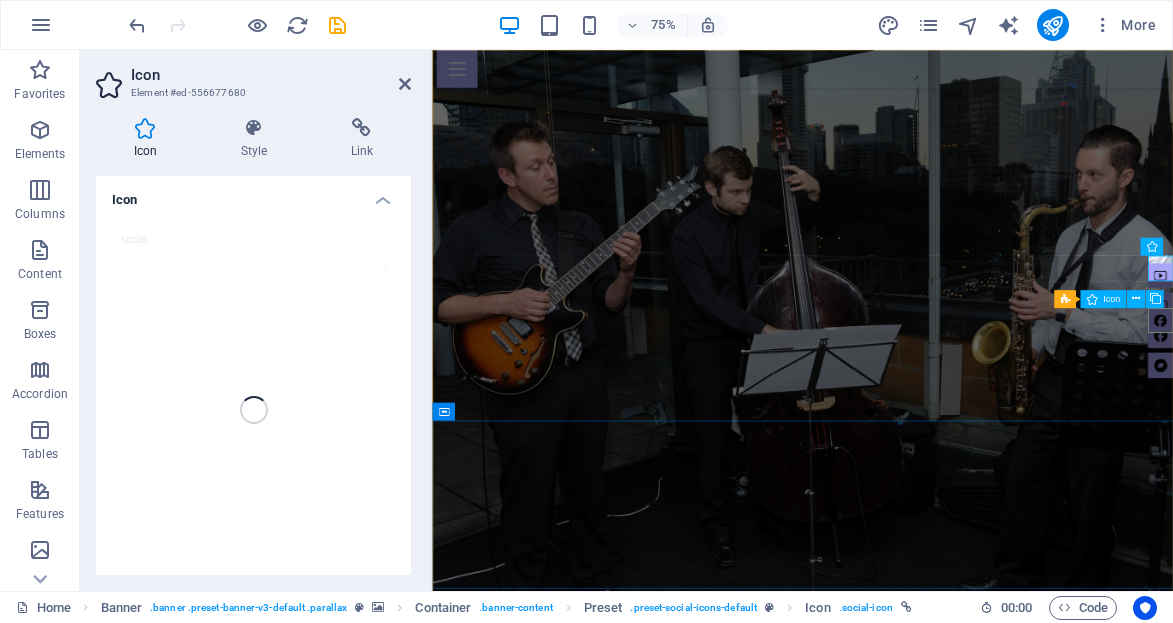 click at bounding box center (1403, 411) 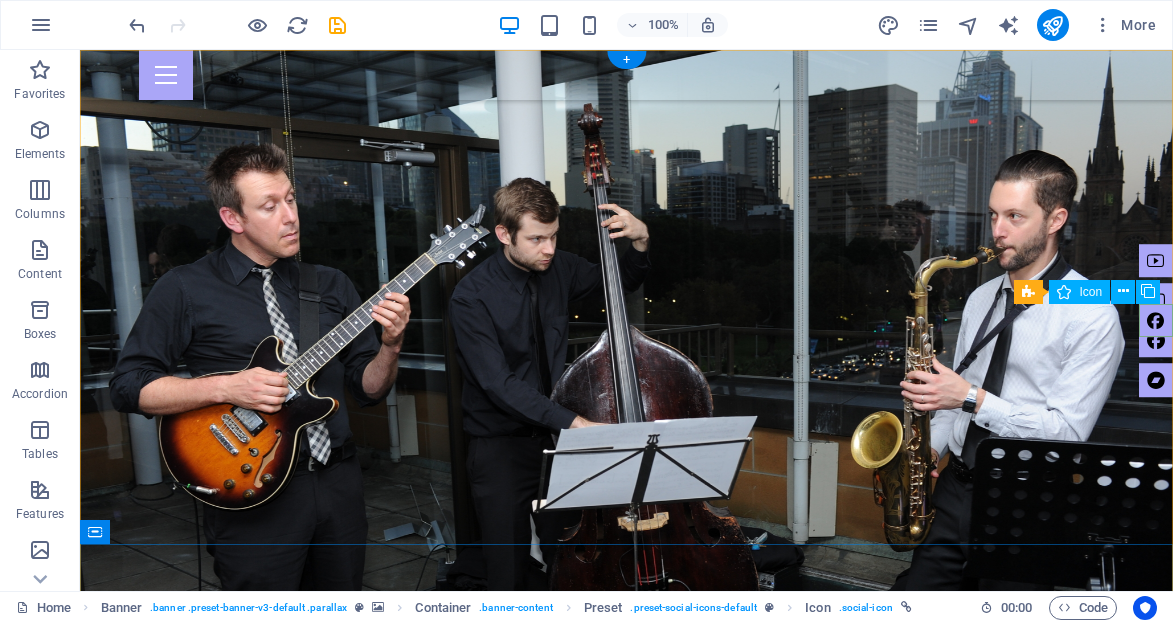 click at bounding box center [1156, 321] 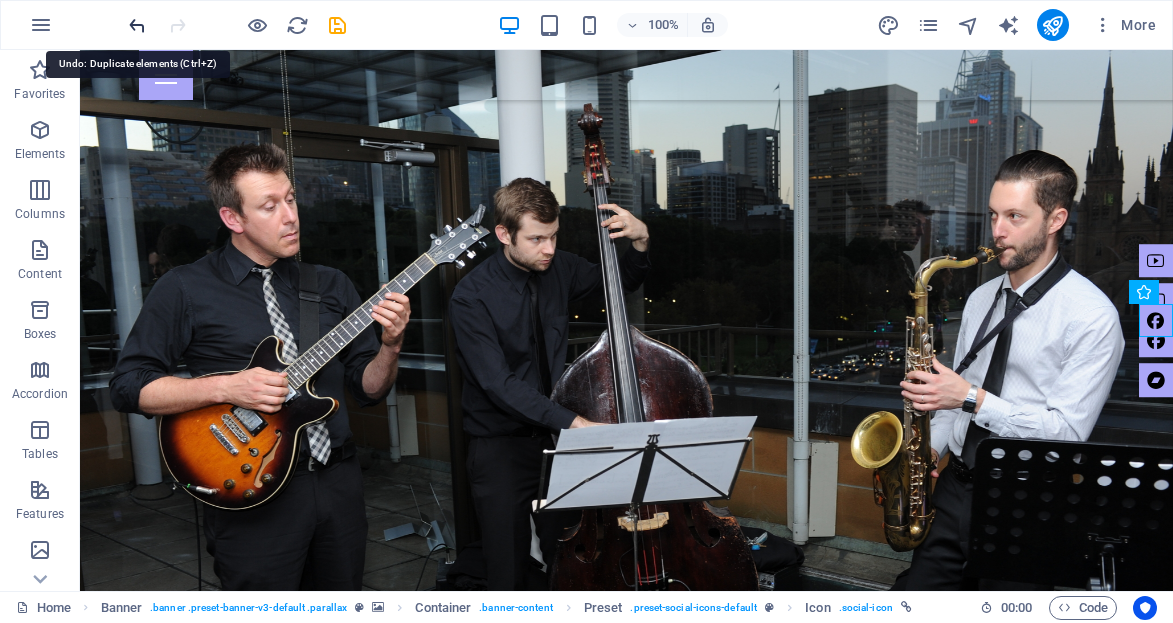 click at bounding box center (137, 25) 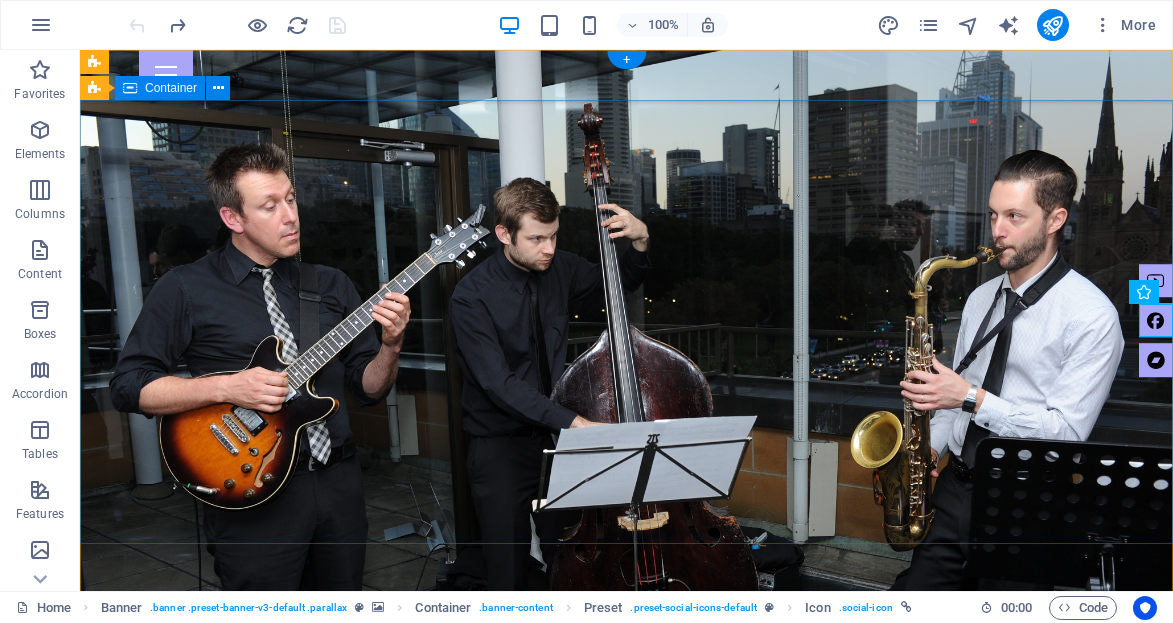 click on "jazz fever" at bounding box center [626, 897] 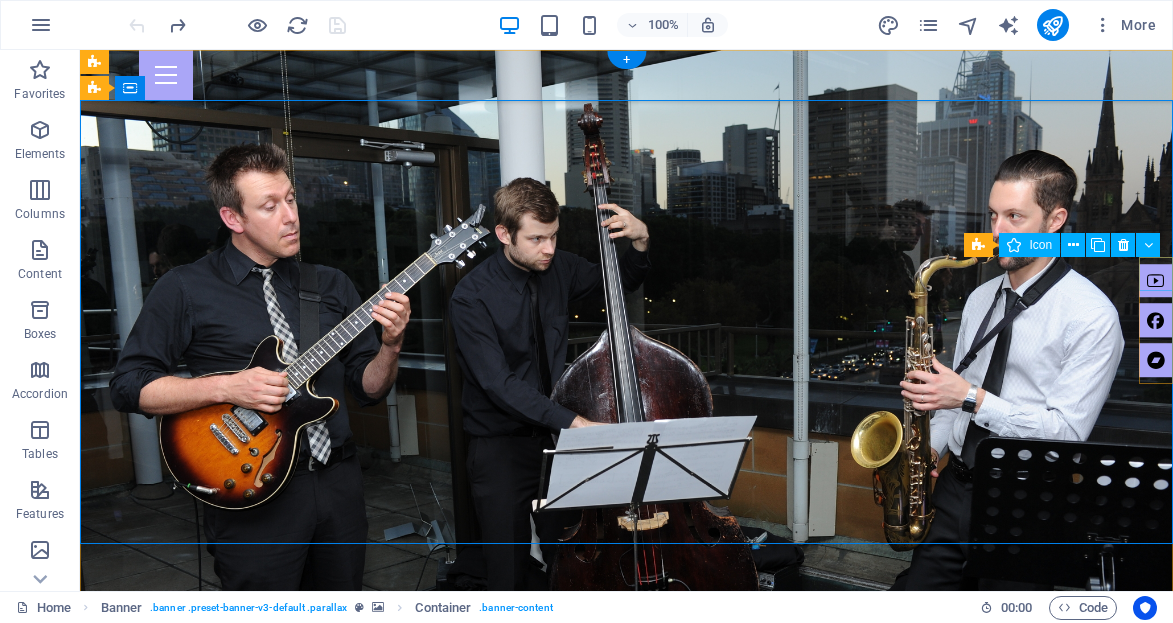 click at bounding box center (1156, 281) 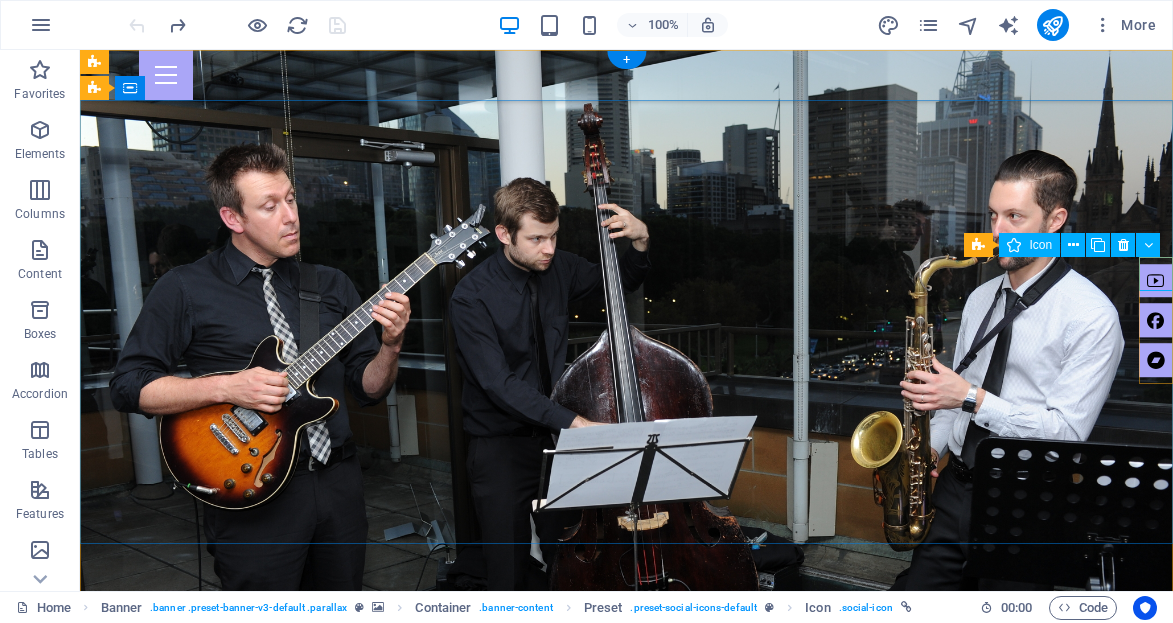 click at bounding box center [1156, 281] 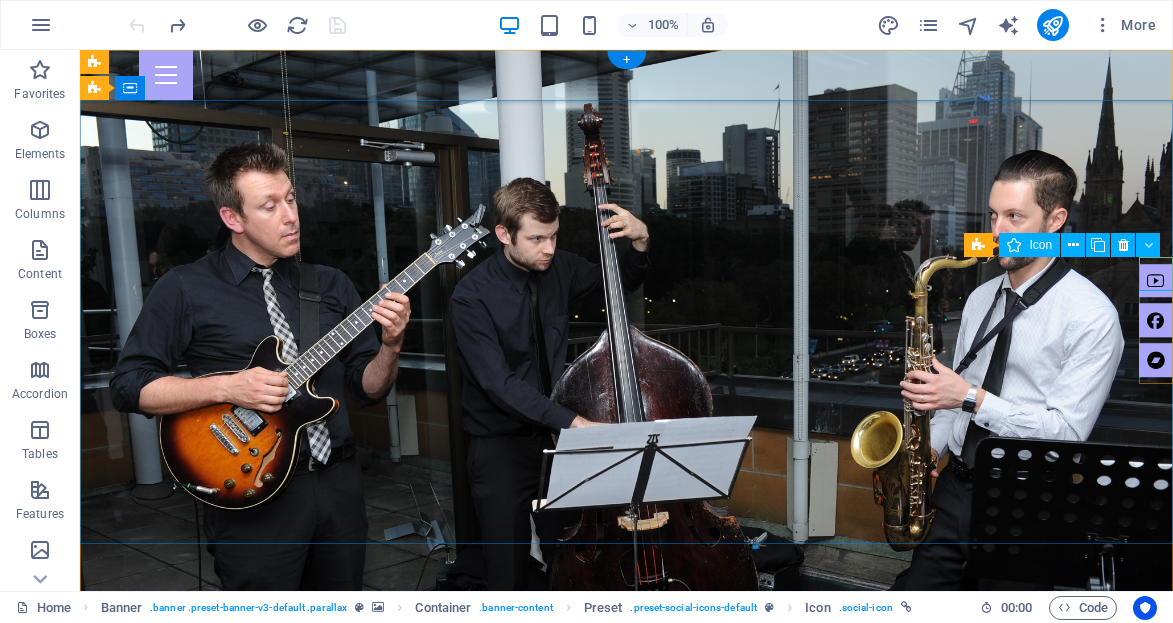 click at bounding box center [1156, 281] 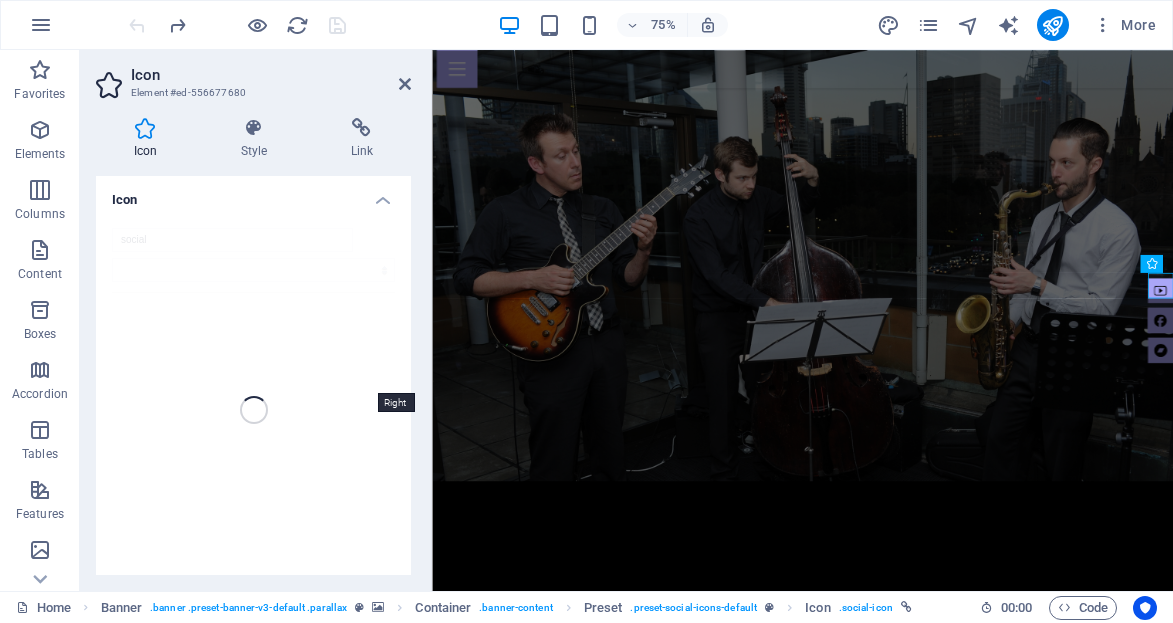 scroll, scrollTop: 0, scrollLeft: 0, axis: both 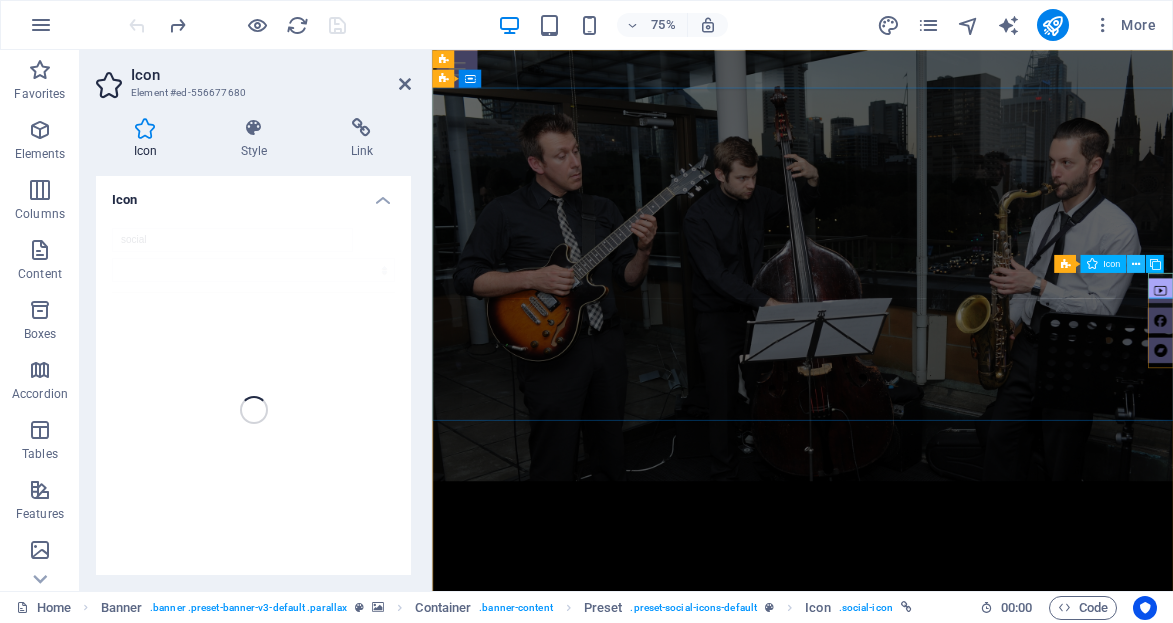click at bounding box center (1135, 264) 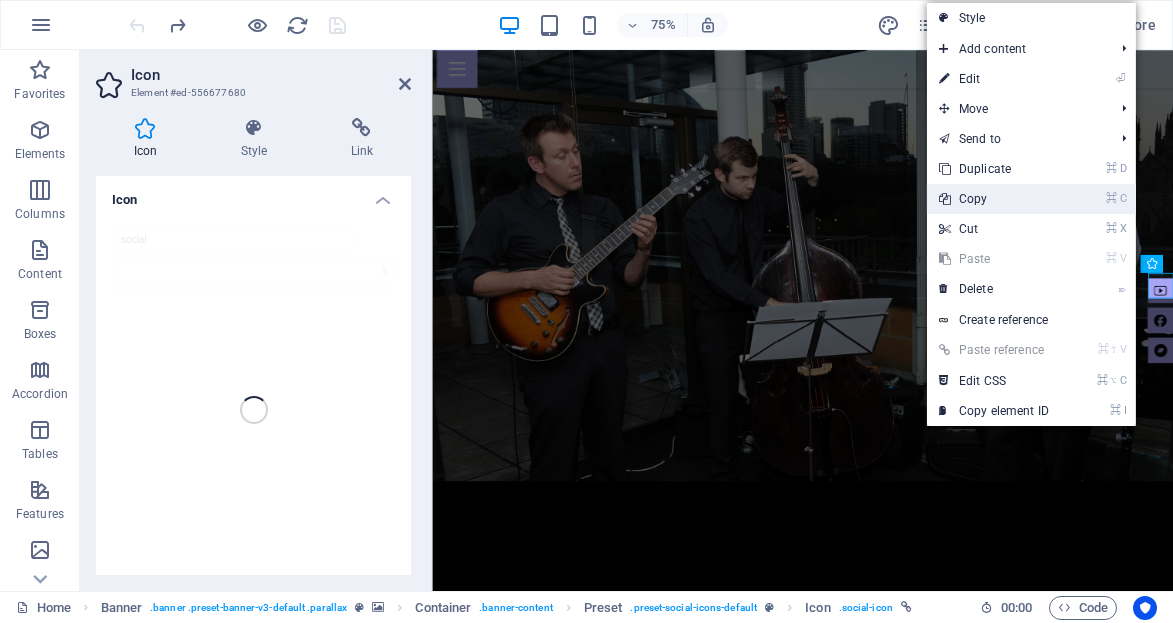 click on "⌘ C  Copy" at bounding box center (994, 199) 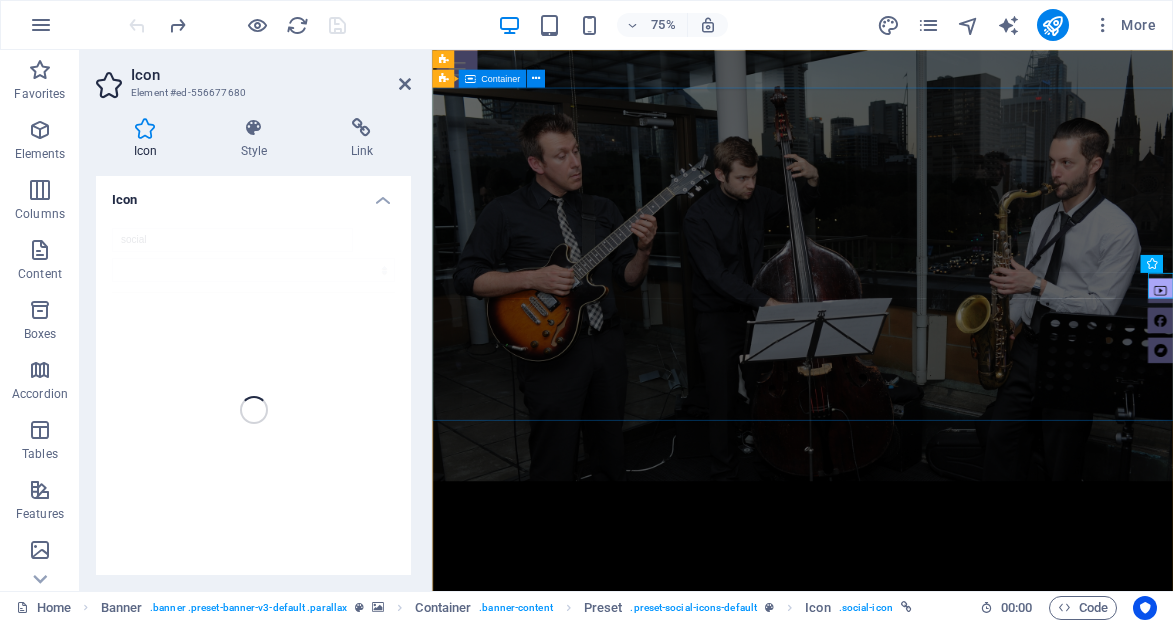 click on "jazz fever" at bounding box center (926, 897) 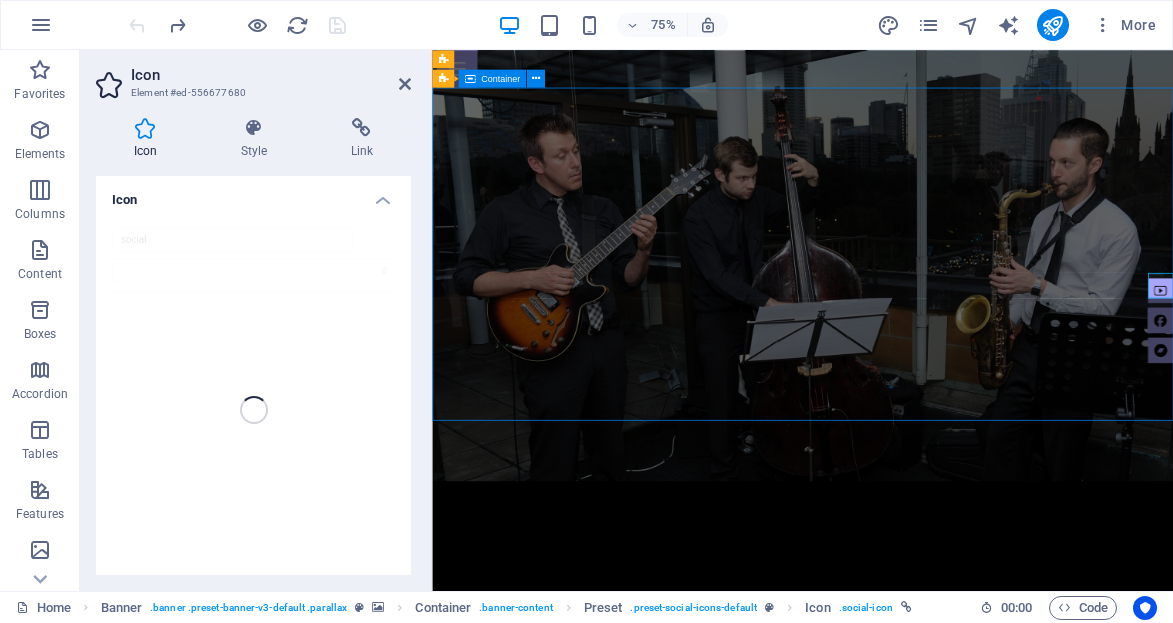 click on "jazz fever" at bounding box center [926, 897] 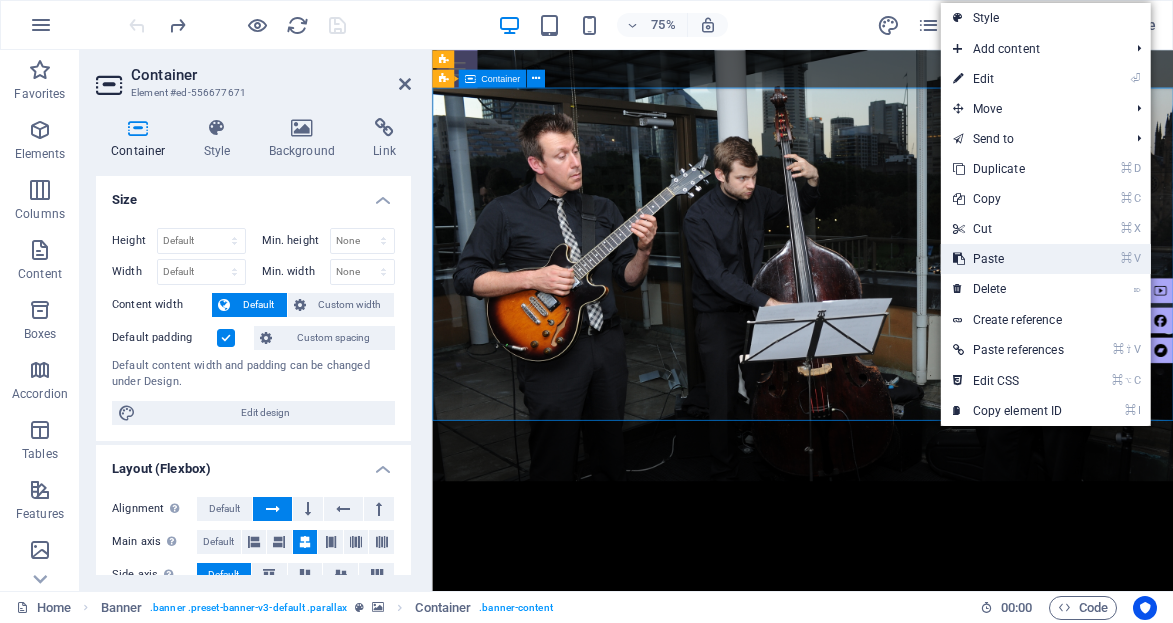 click on "⌘ V  Paste" at bounding box center [1008, 259] 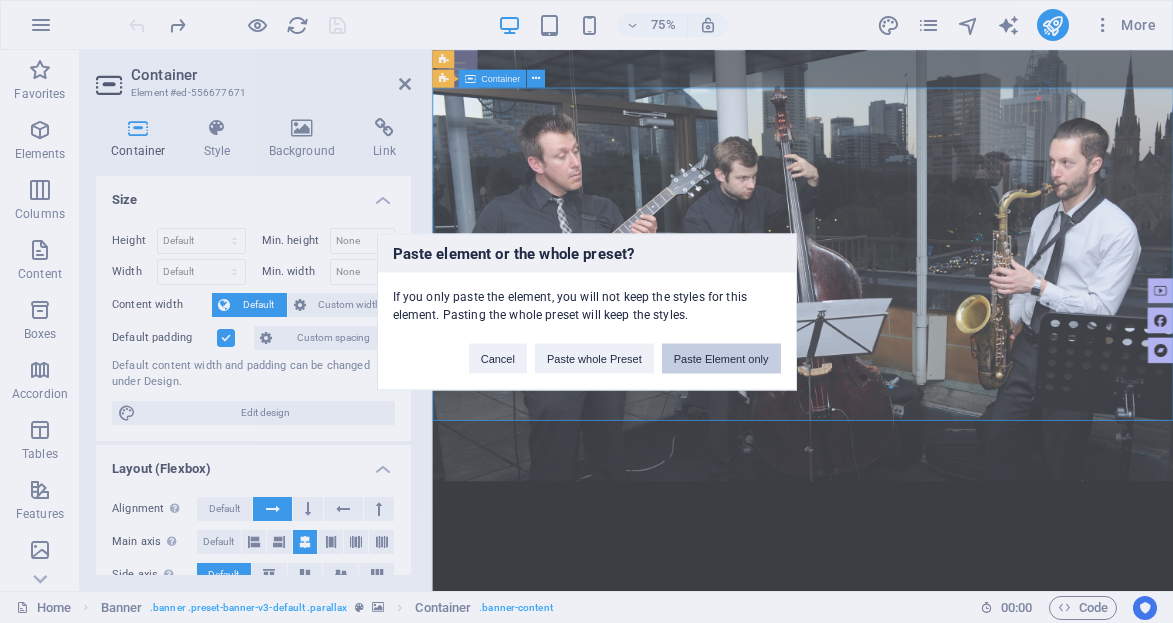 click on "Paste Element only" at bounding box center [721, 358] 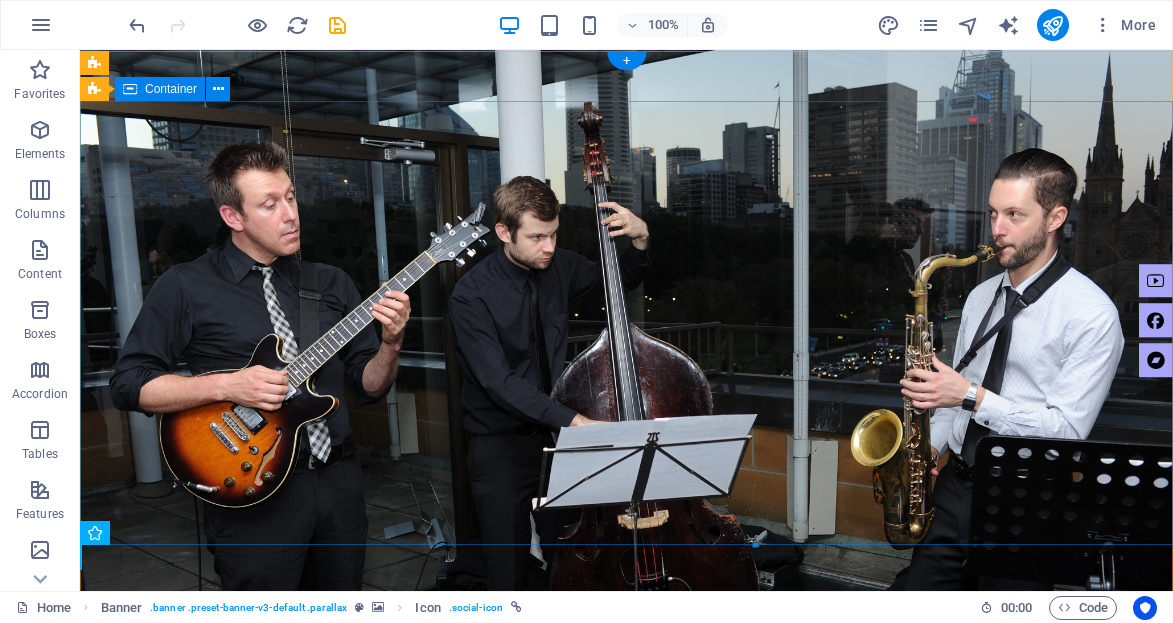 scroll, scrollTop: 0, scrollLeft: 0, axis: both 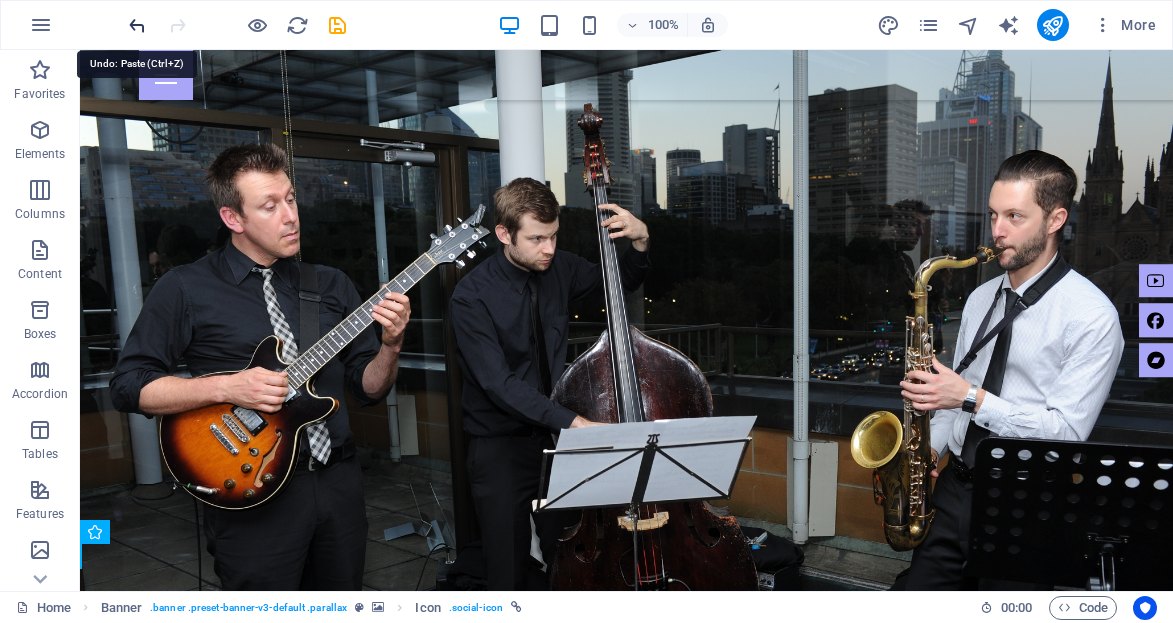 click at bounding box center (137, 25) 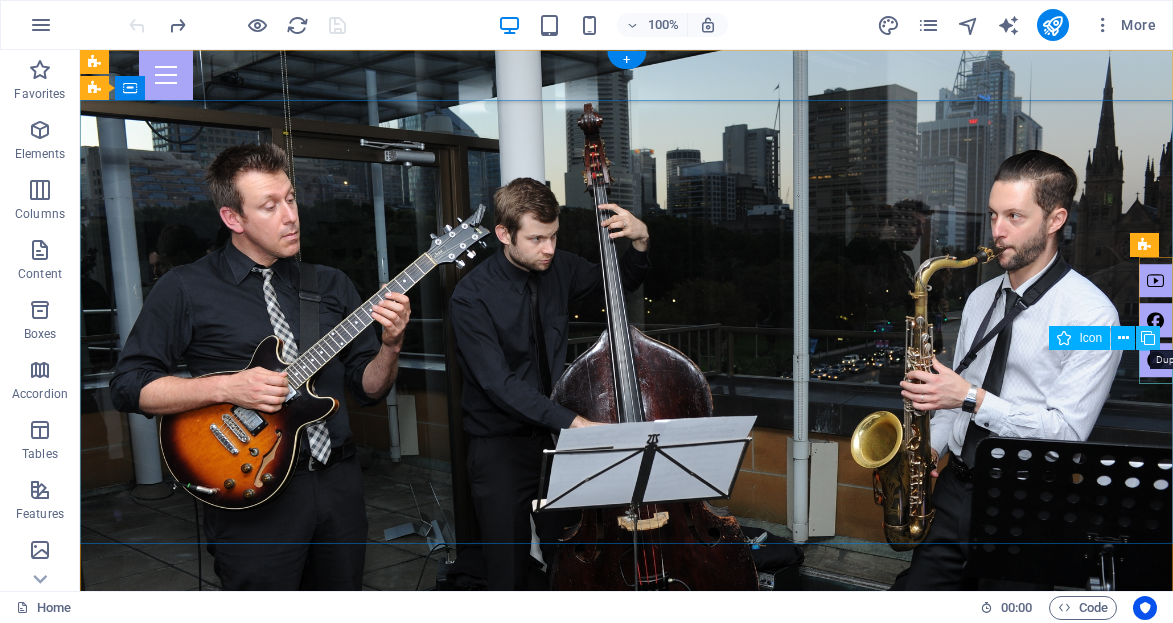 click at bounding box center (1148, 338) 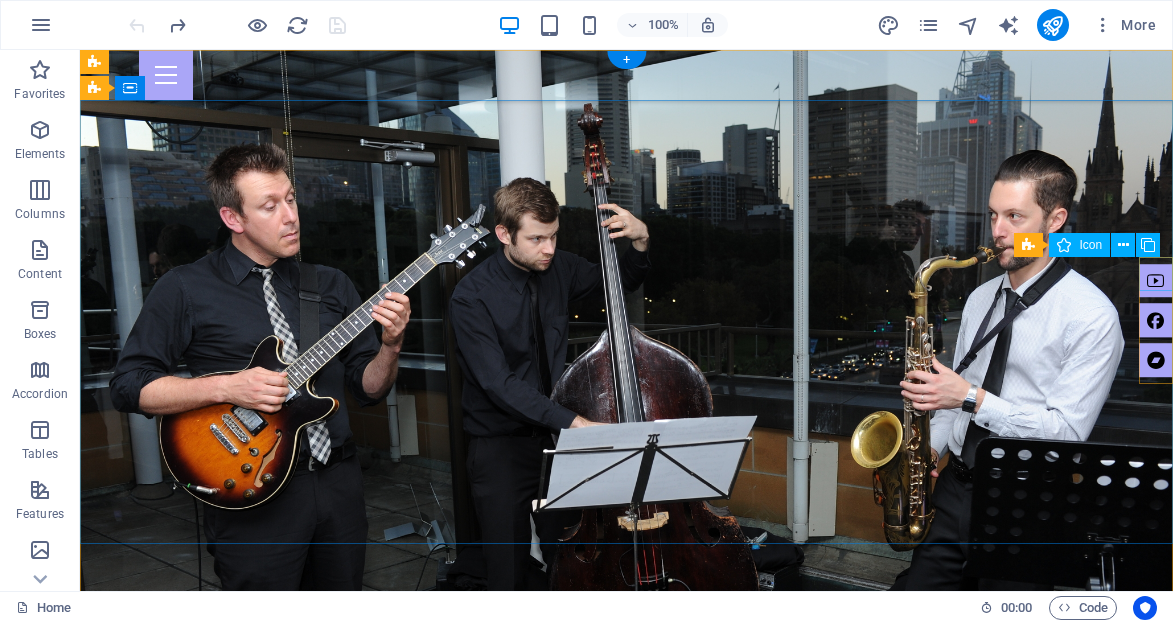 click at bounding box center (1156, 281) 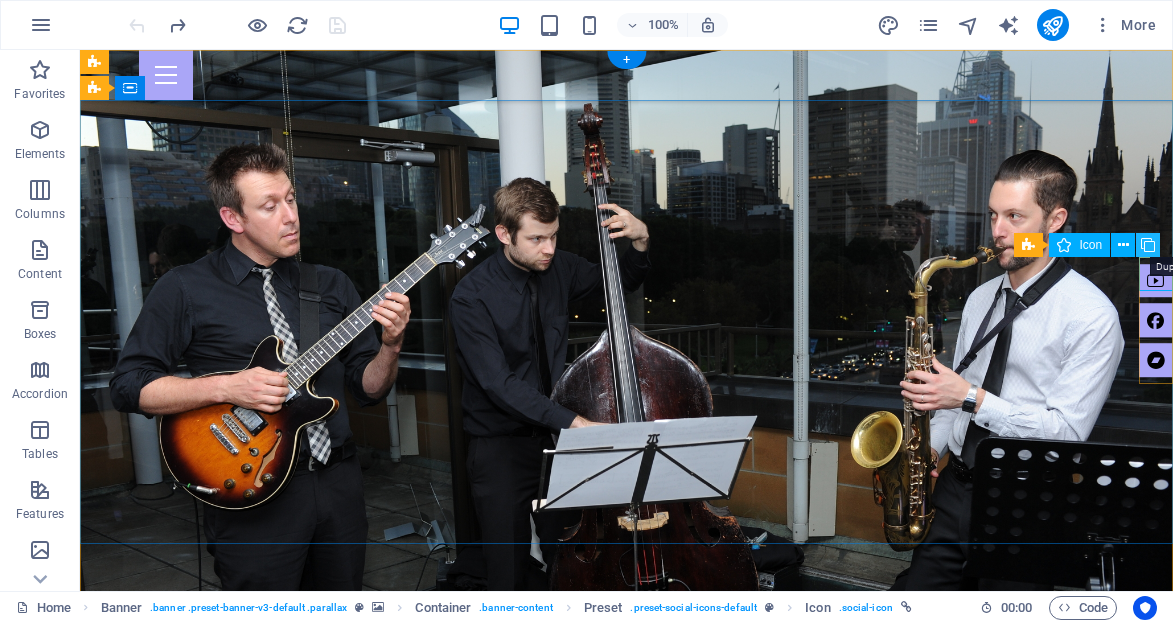click at bounding box center (1148, 245) 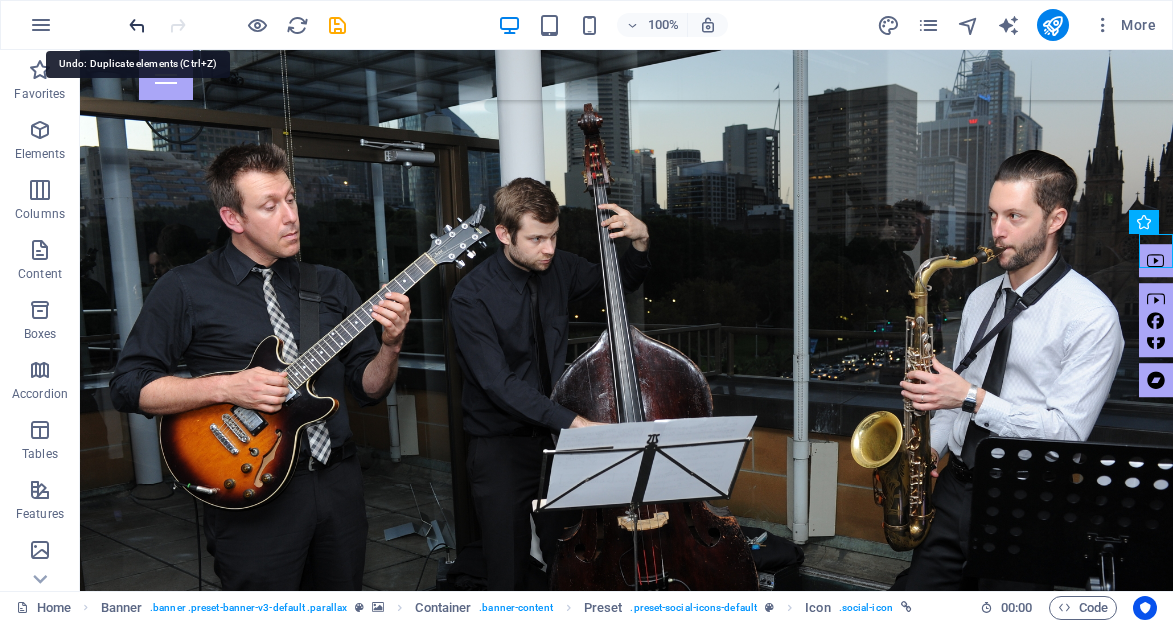 click at bounding box center [137, 25] 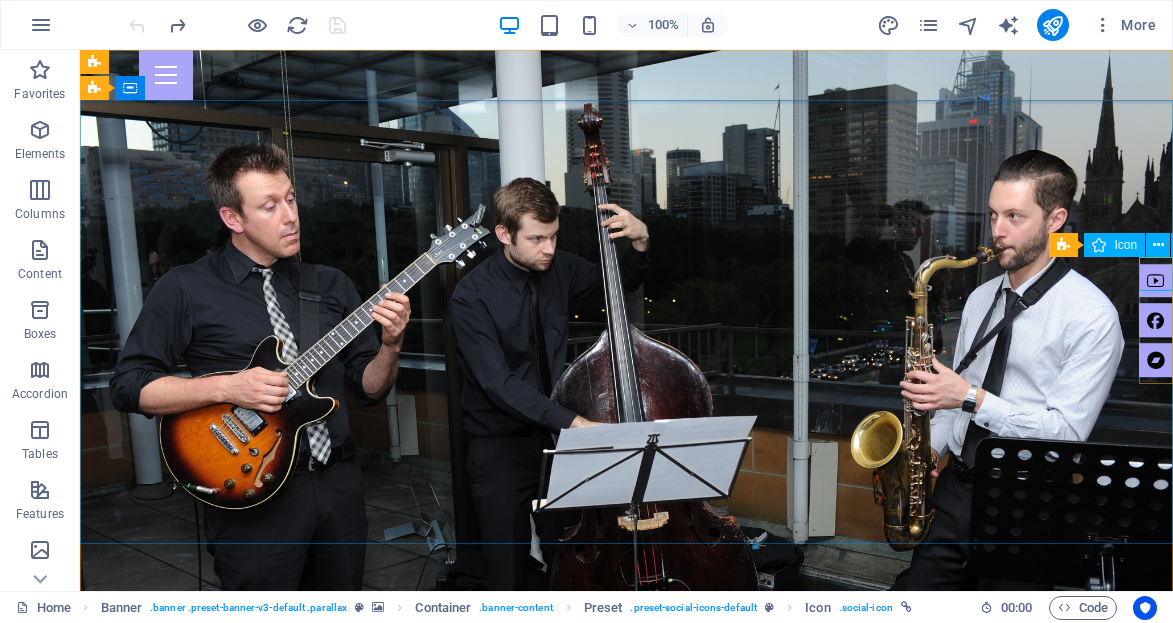 click on "Icon" at bounding box center (1125, 245) 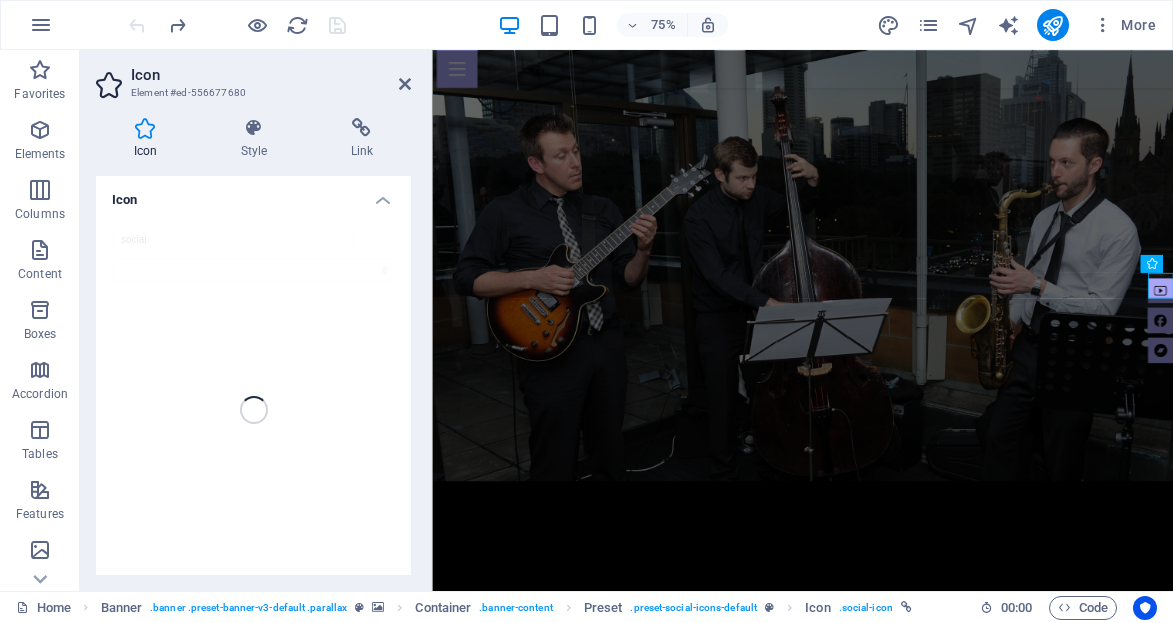 scroll, scrollTop: 0, scrollLeft: 0, axis: both 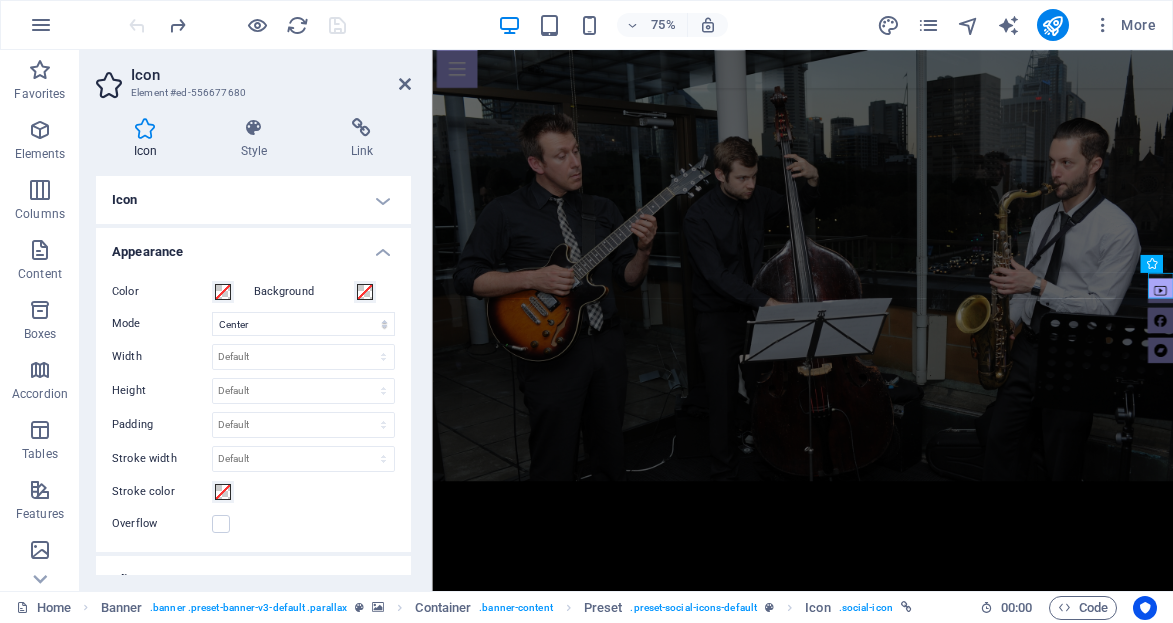 click on "Icon" at bounding box center [253, 200] 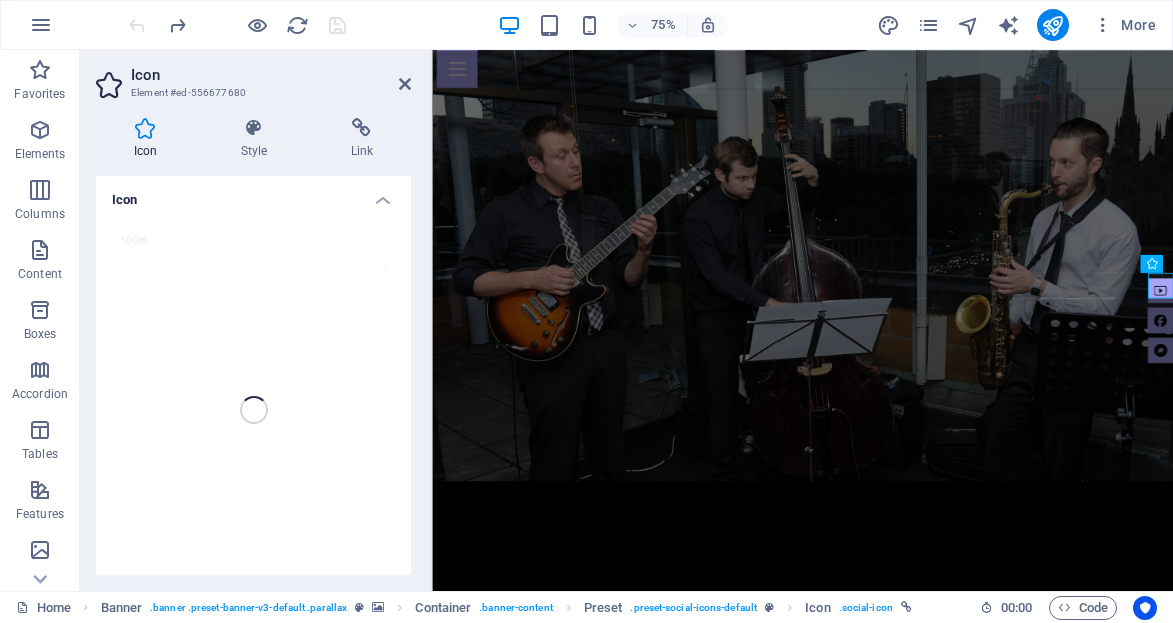 scroll, scrollTop: 34, scrollLeft: 0, axis: vertical 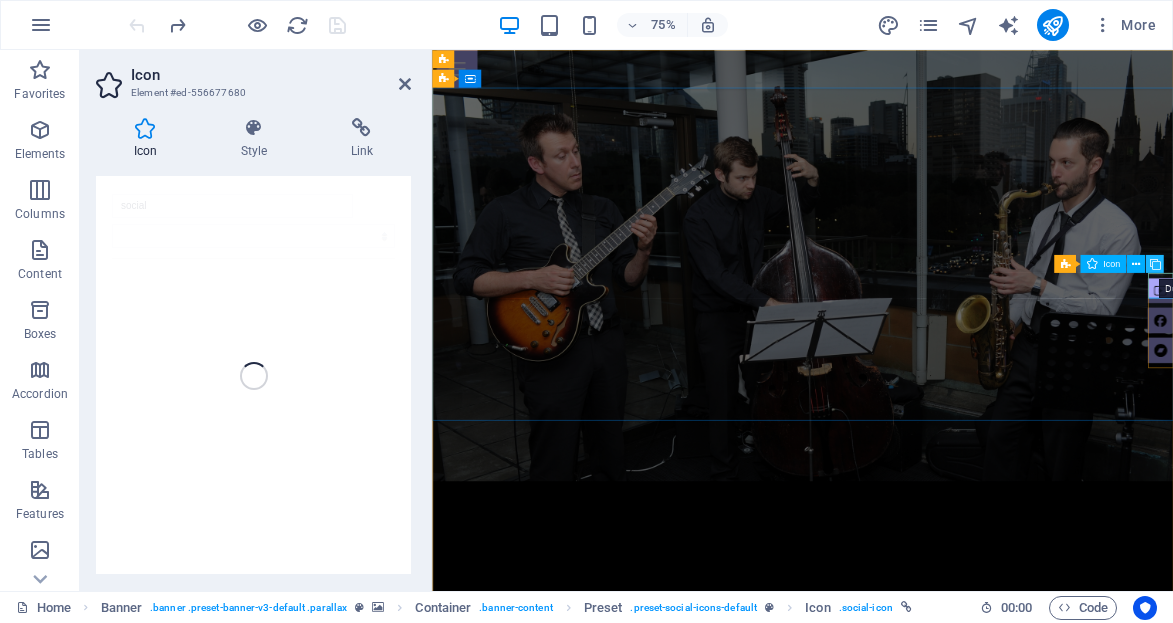 click at bounding box center (1154, 264) 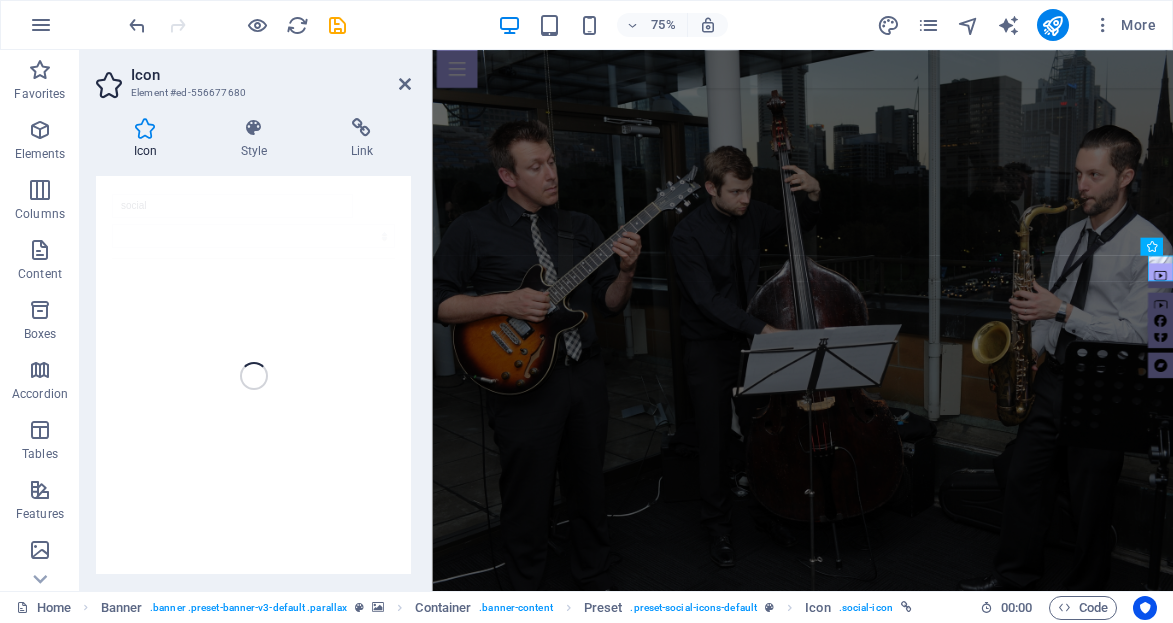 click at bounding box center [1403, 391] 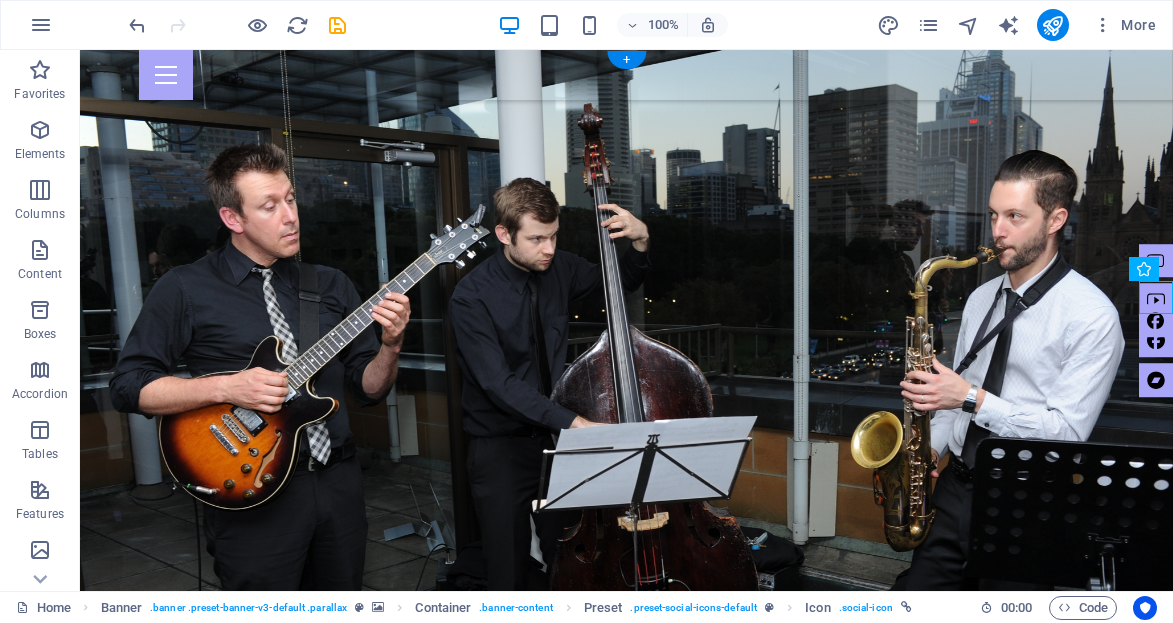 click at bounding box center (1156, 321) 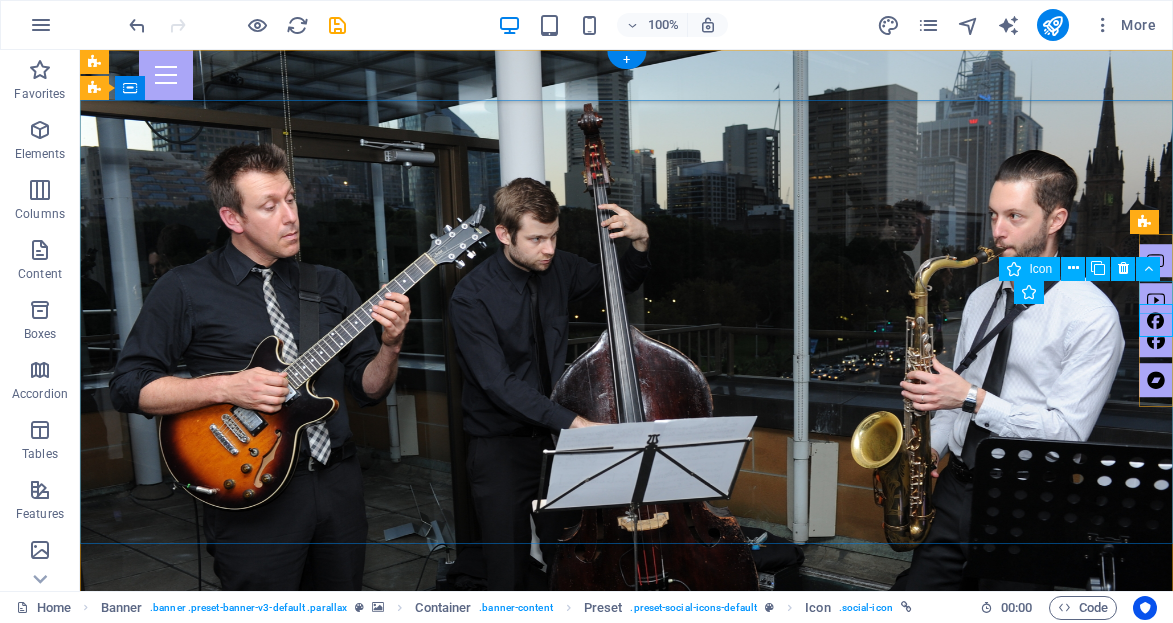 click at bounding box center (1156, 301) 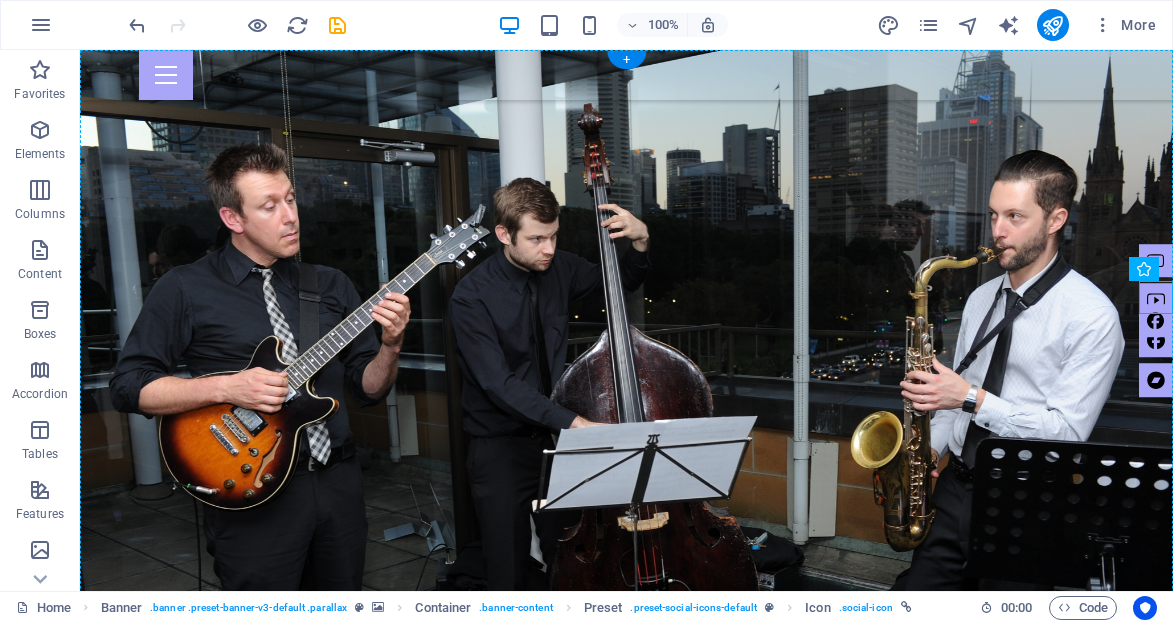 drag, startPoint x: 1160, startPoint y: 292, endPoint x: 1151, endPoint y: 448, distance: 156.2594 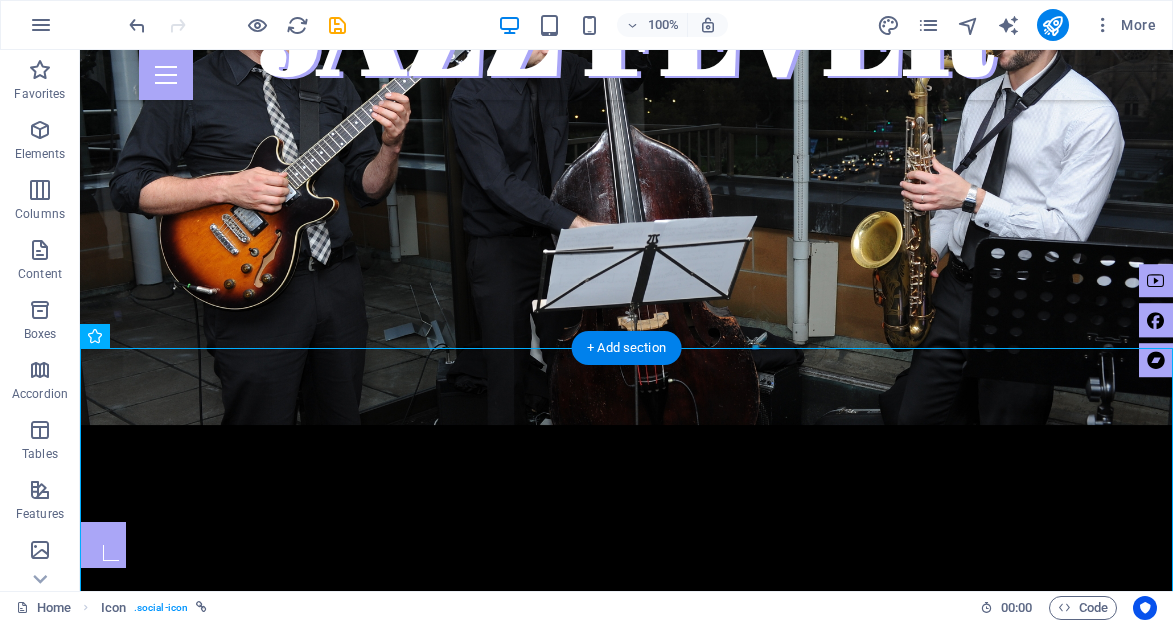 scroll, scrollTop: 903, scrollLeft: 0, axis: vertical 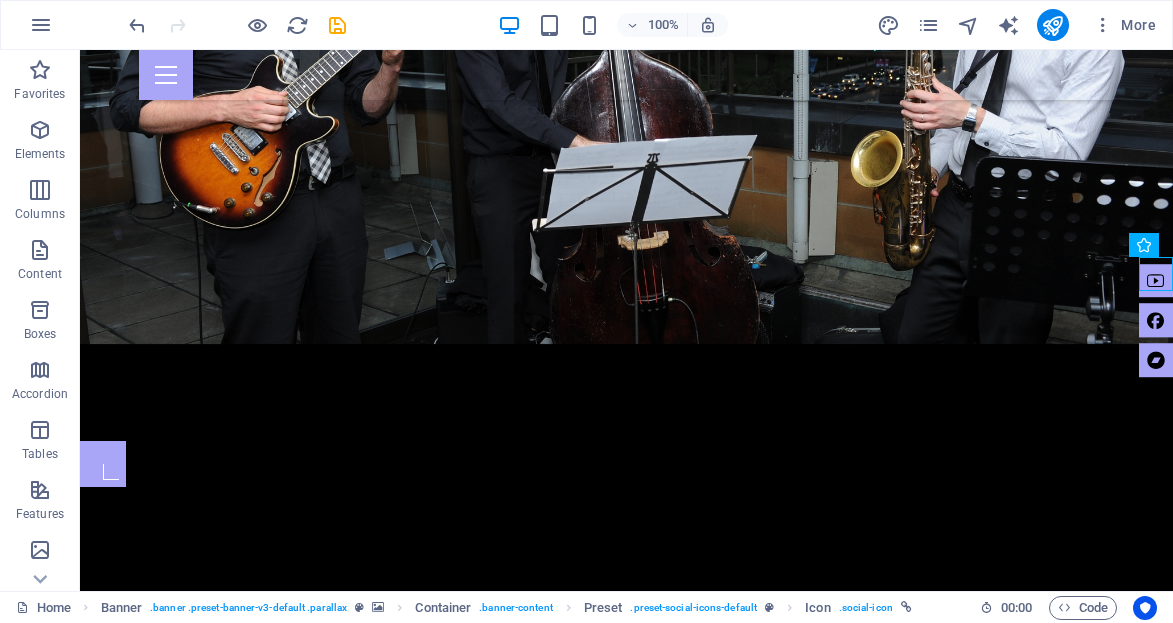 drag, startPoint x: 1156, startPoint y: 275, endPoint x: 1153, endPoint y: 223, distance: 52.086468 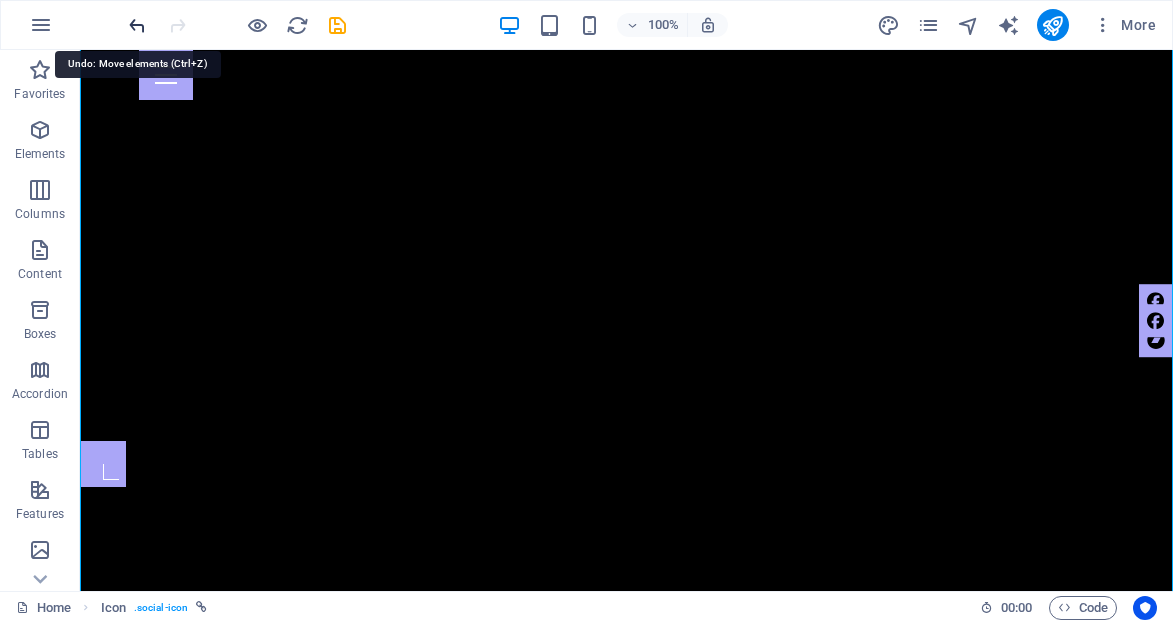 click at bounding box center [137, 25] 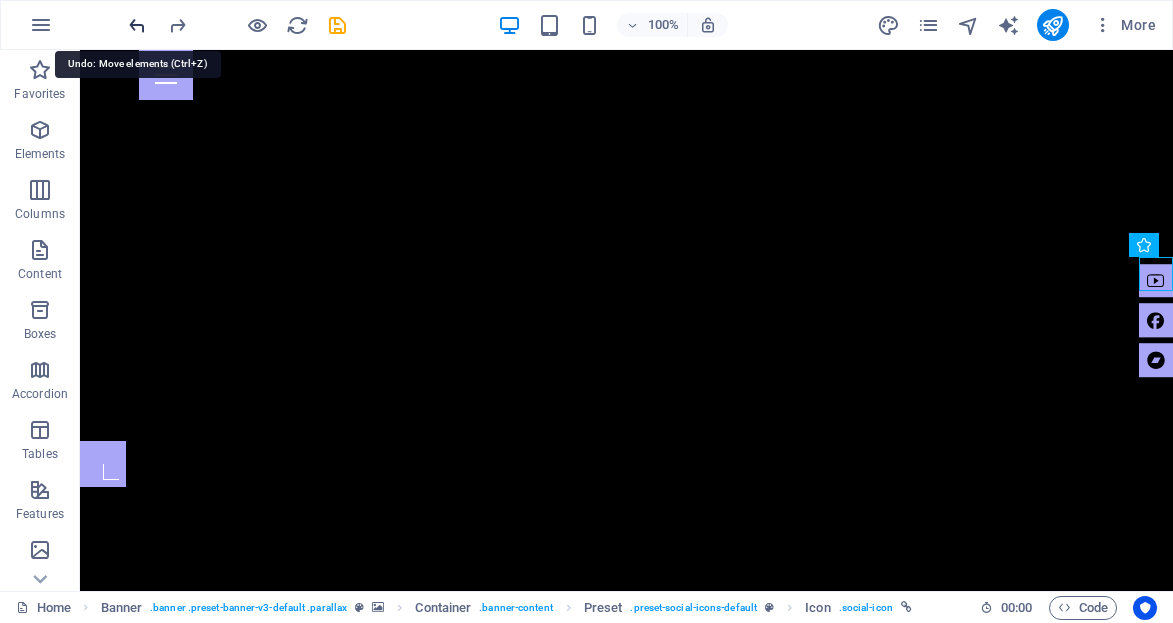 click at bounding box center (137, 25) 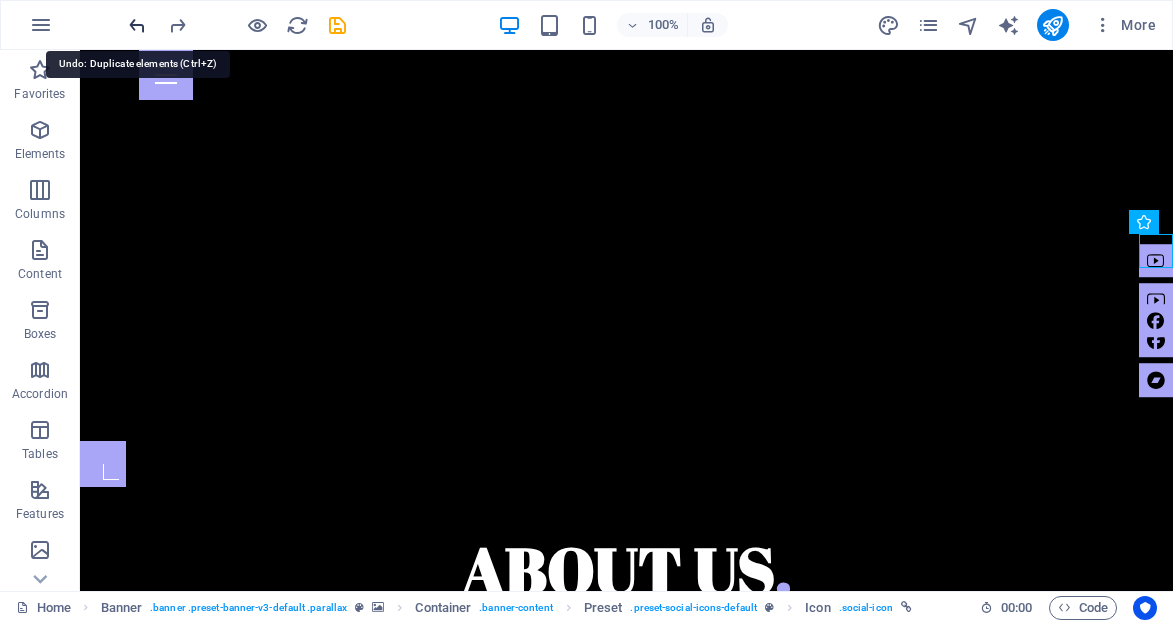 click at bounding box center [137, 25] 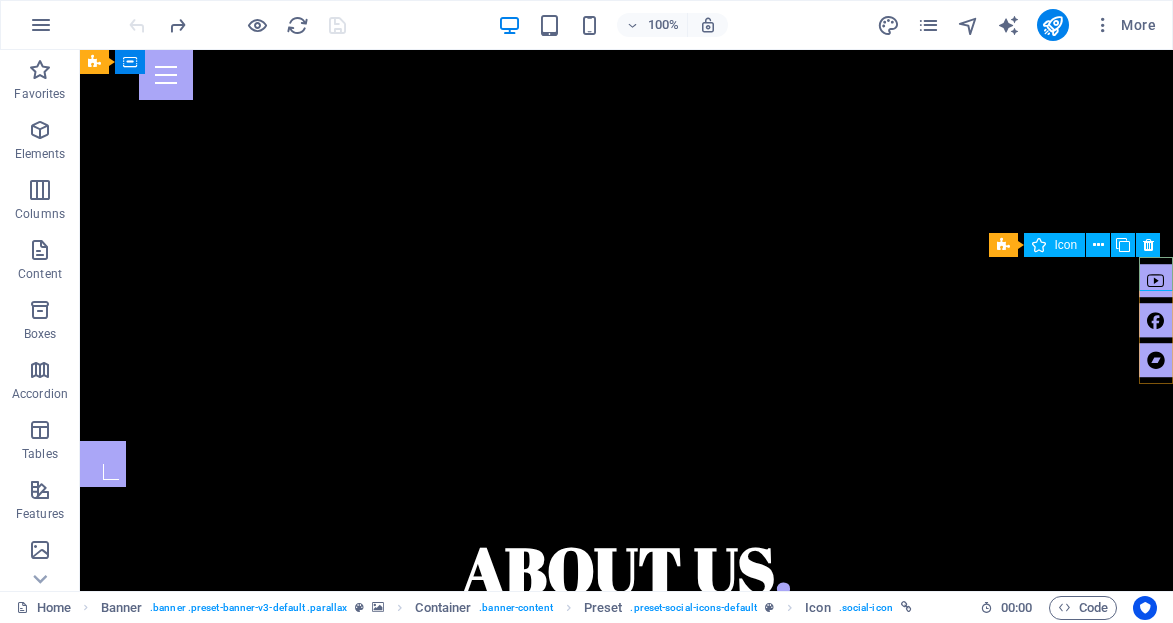 click at bounding box center [1156, 281] 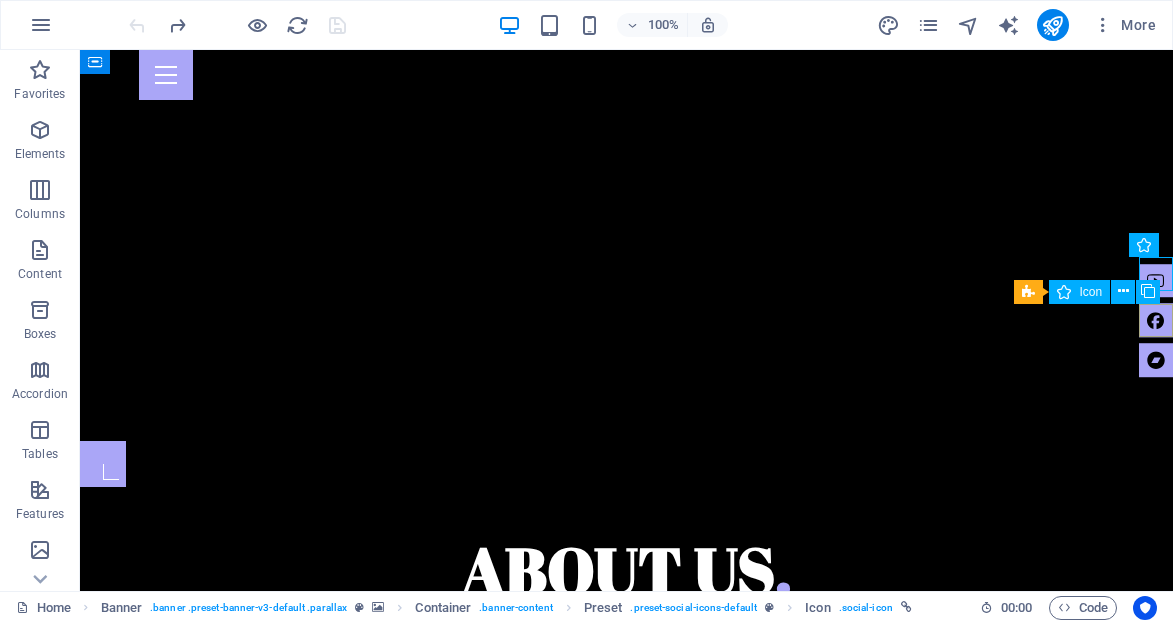 click on "Preset   Icon" at bounding box center [1093, 292] 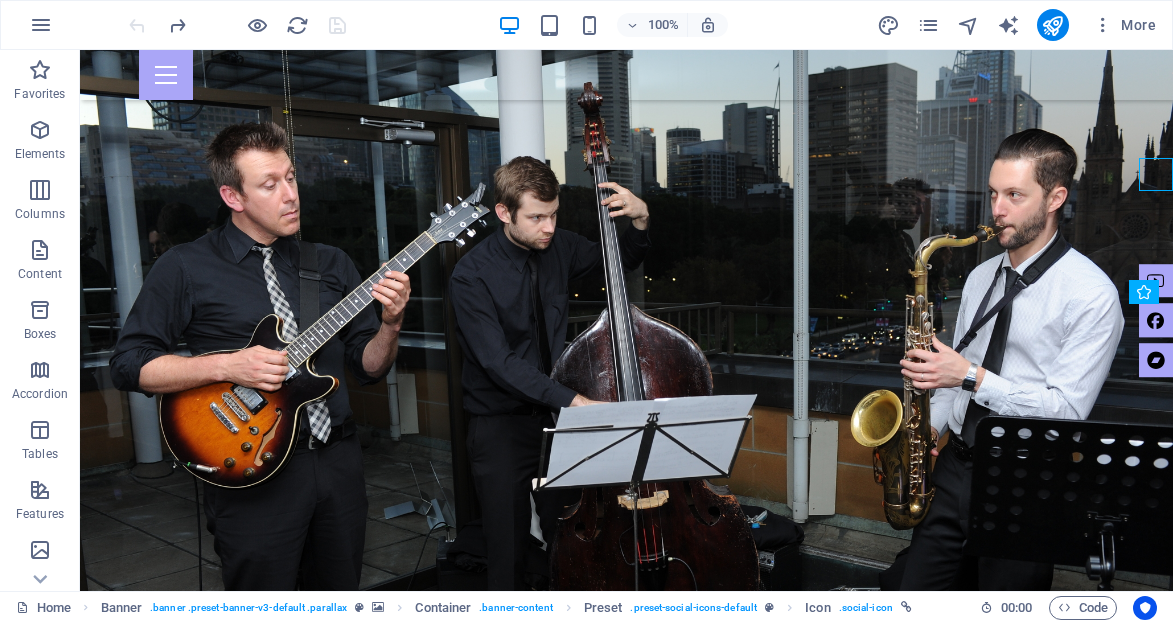 scroll, scrollTop: 149, scrollLeft: 0, axis: vertical 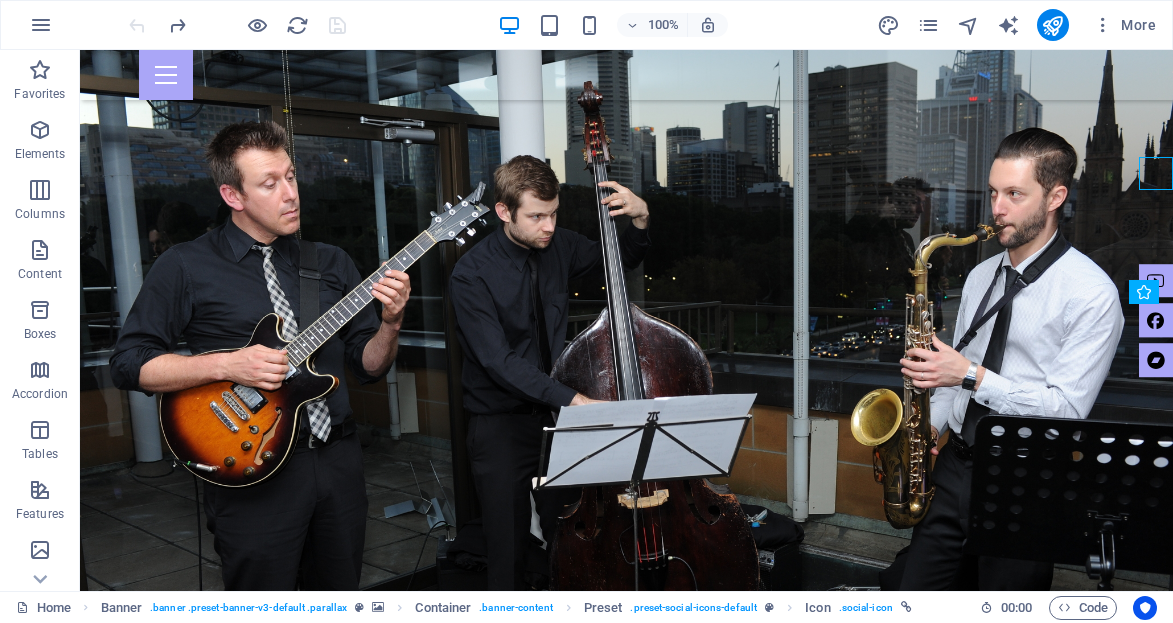 click on "jazz fever" at bounding box center (626, 748) 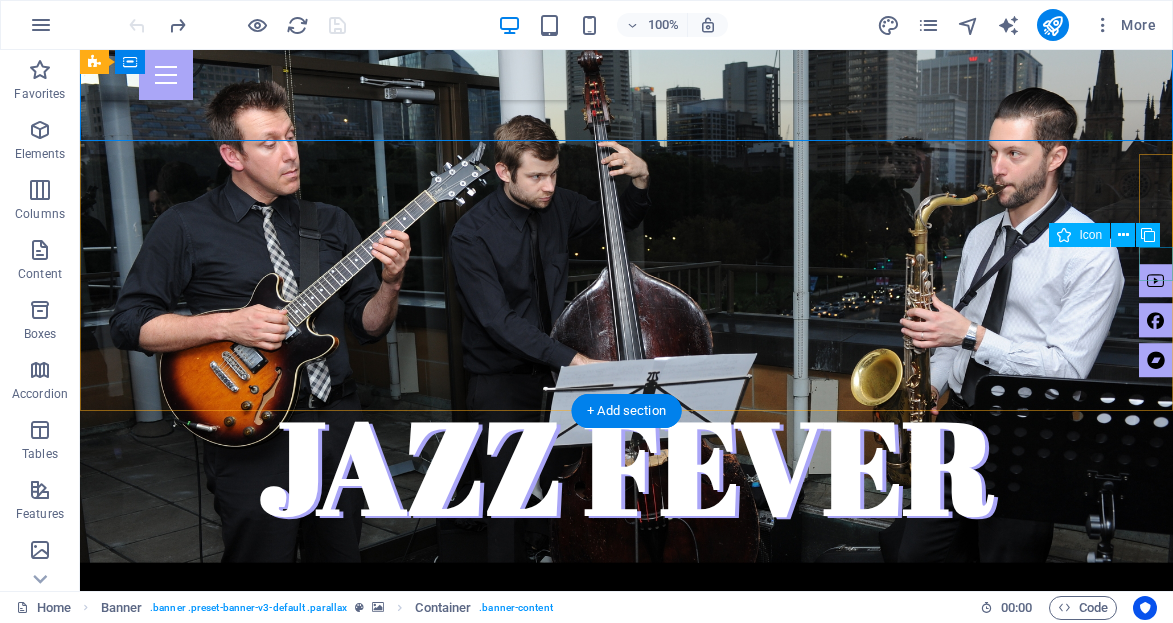 scroll, scrollTop: 410, scrollLeft: 0, axis: vertical 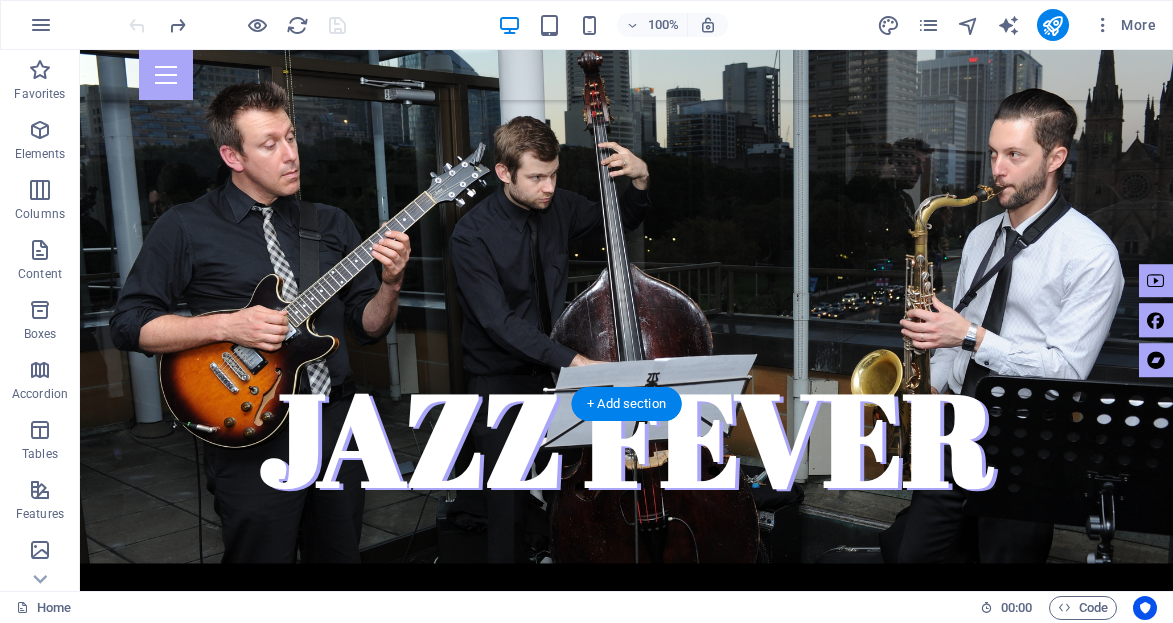 click at bounding box center (1156, 281) 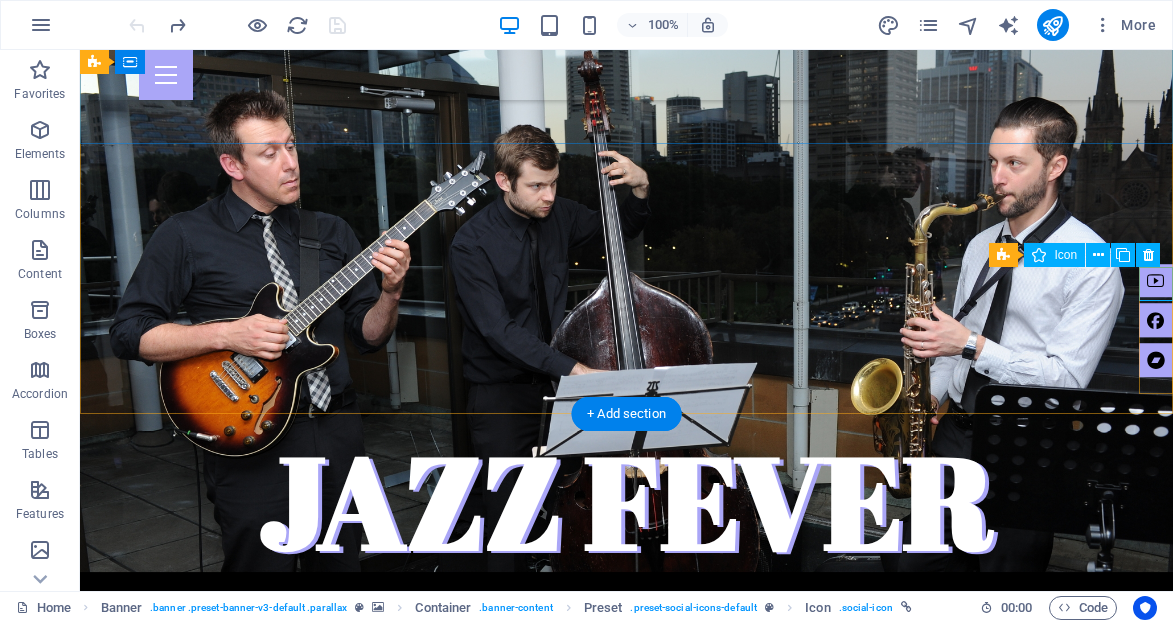 scroll, scrollTop: 345, scrollLeft: 0, axis: vertical 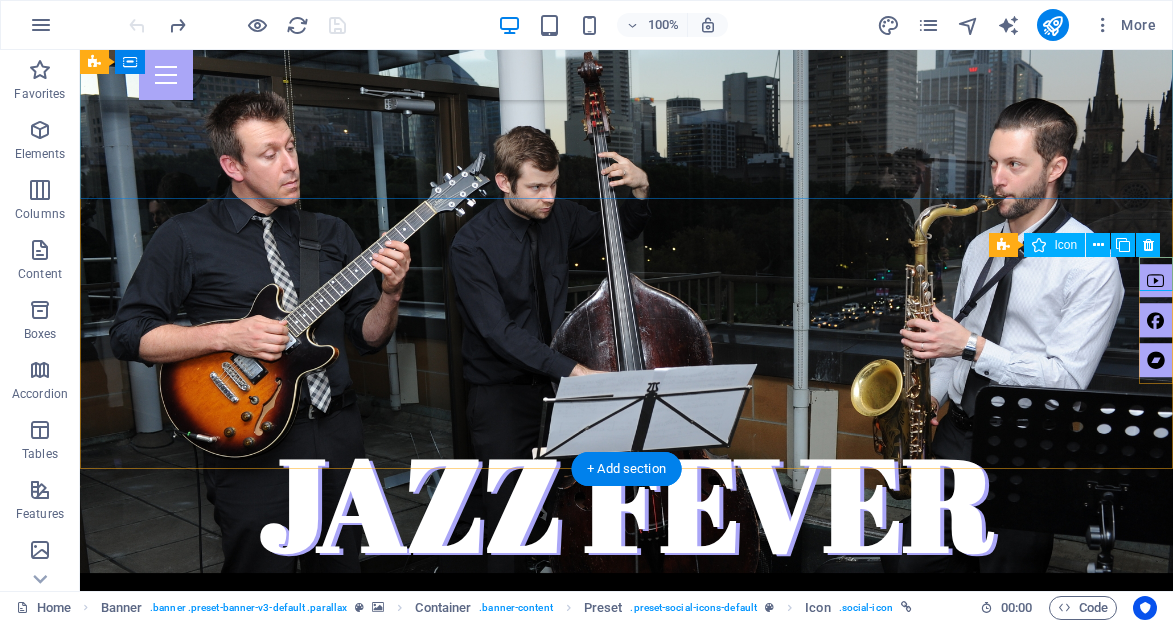 click at bounding box center (1156, 281) 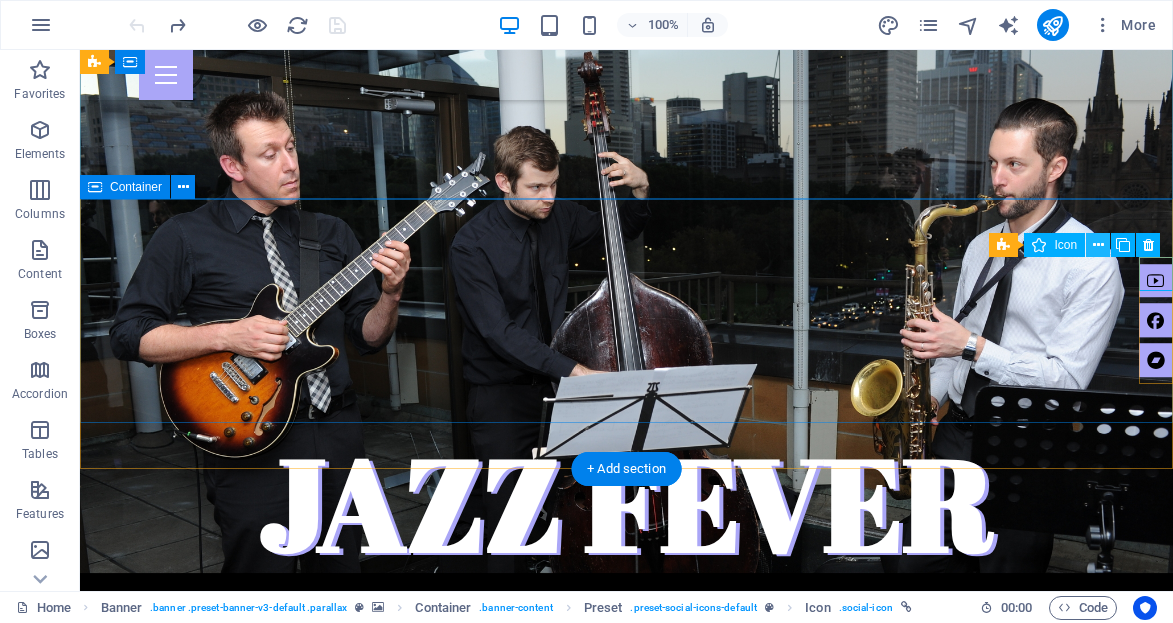 click at bounding box center [1098, 245] 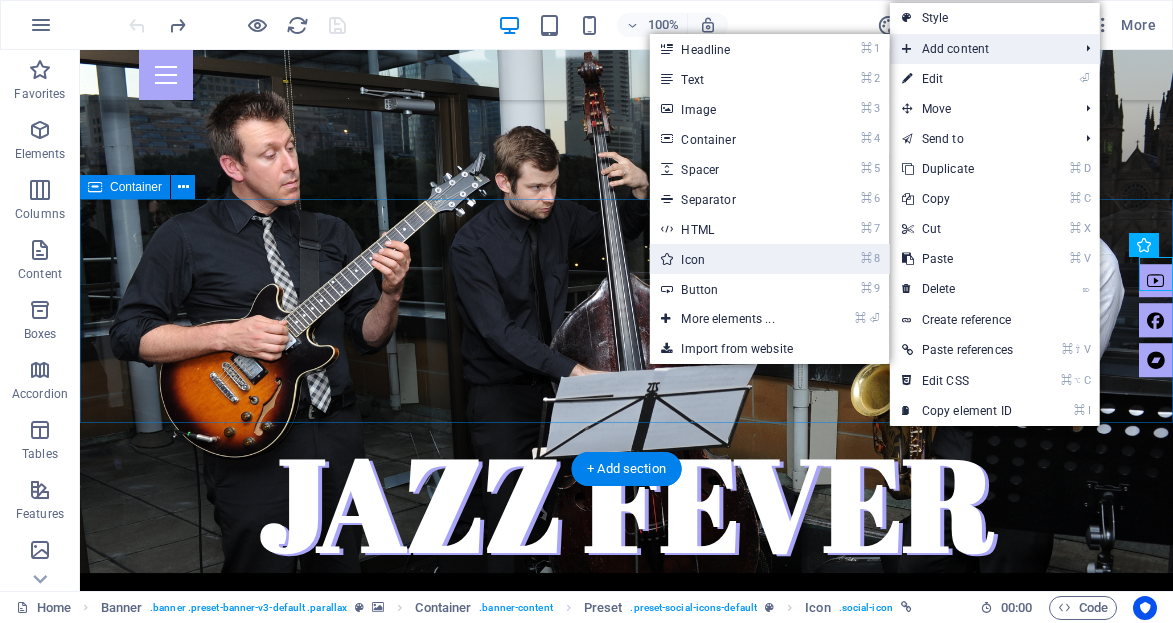 click on "⌘ 8  Icon" at bounding box center [731, 259] 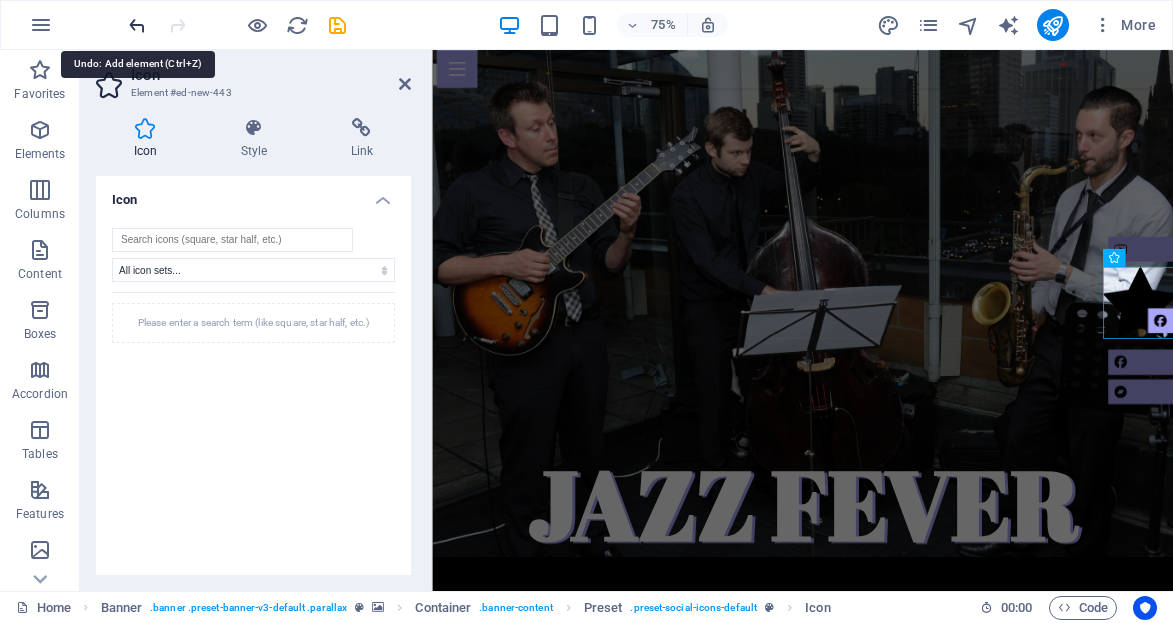 click at bounding box center [137, 25] 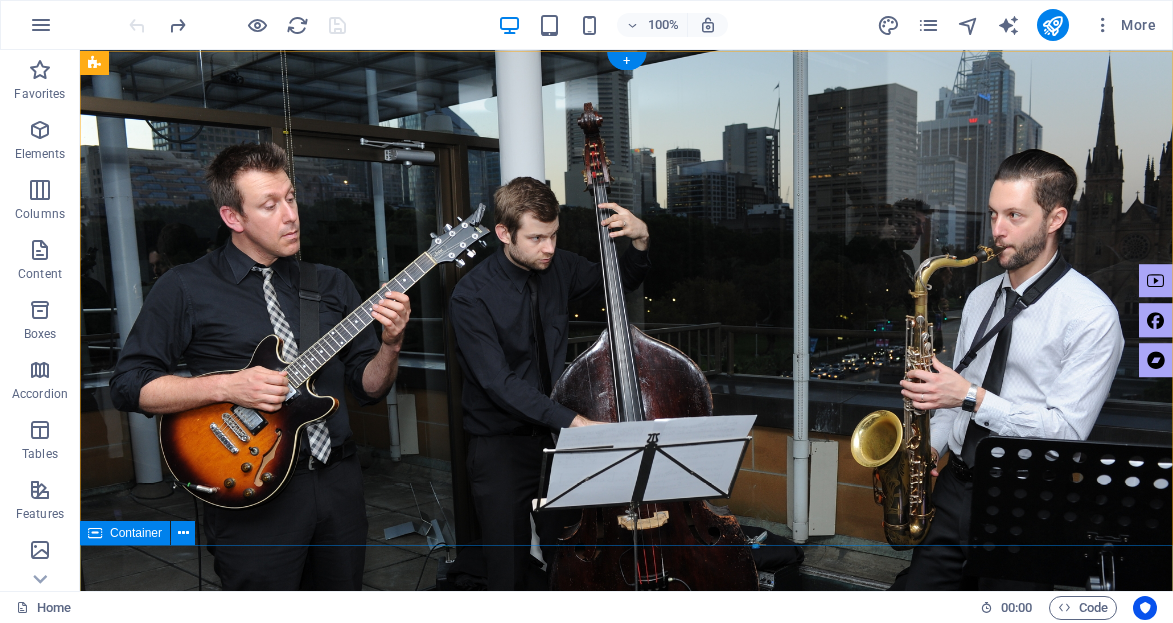 scroll, scrollTop: 0, scrollLeft: 0, axis: both 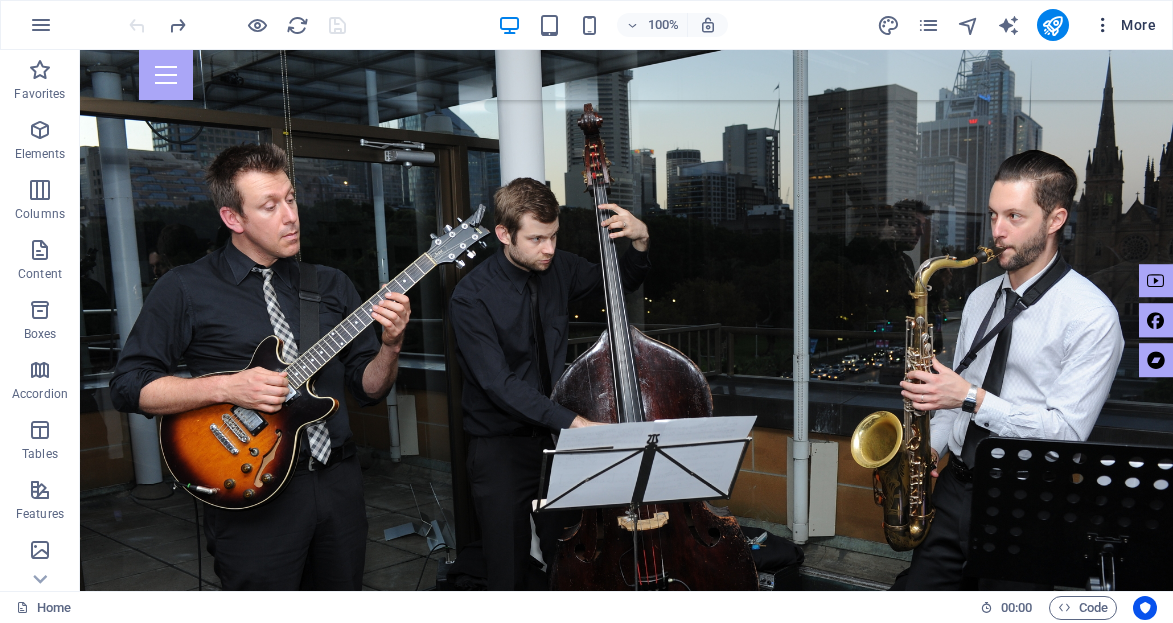 click on "More" at bounding box center (1124, 25) 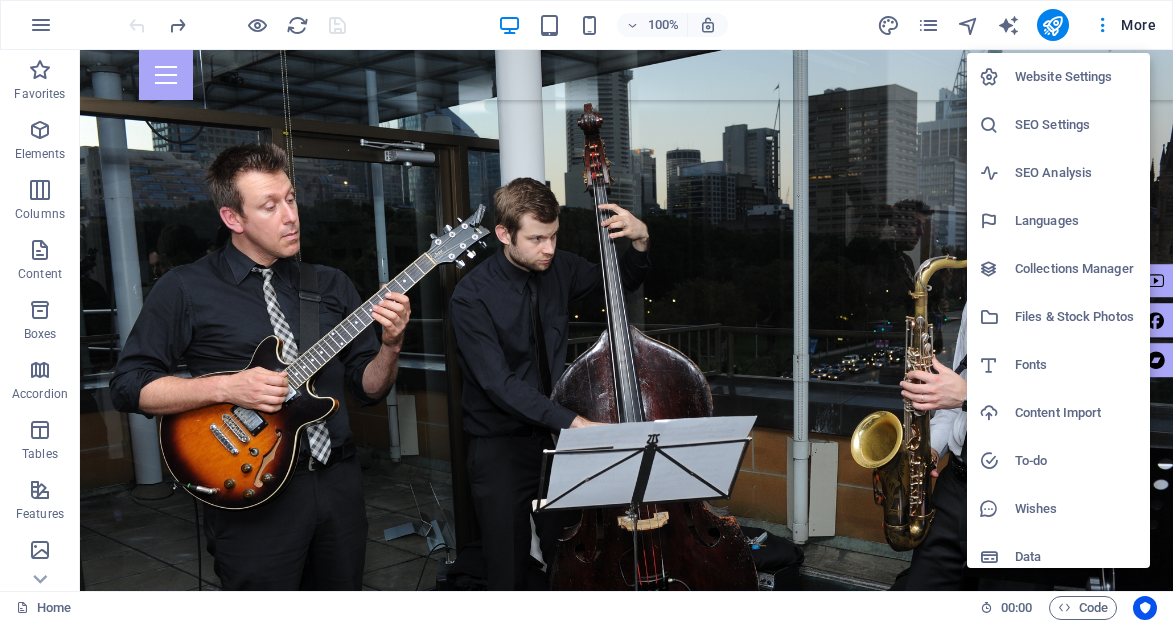 click at bounding box center [586, 311] 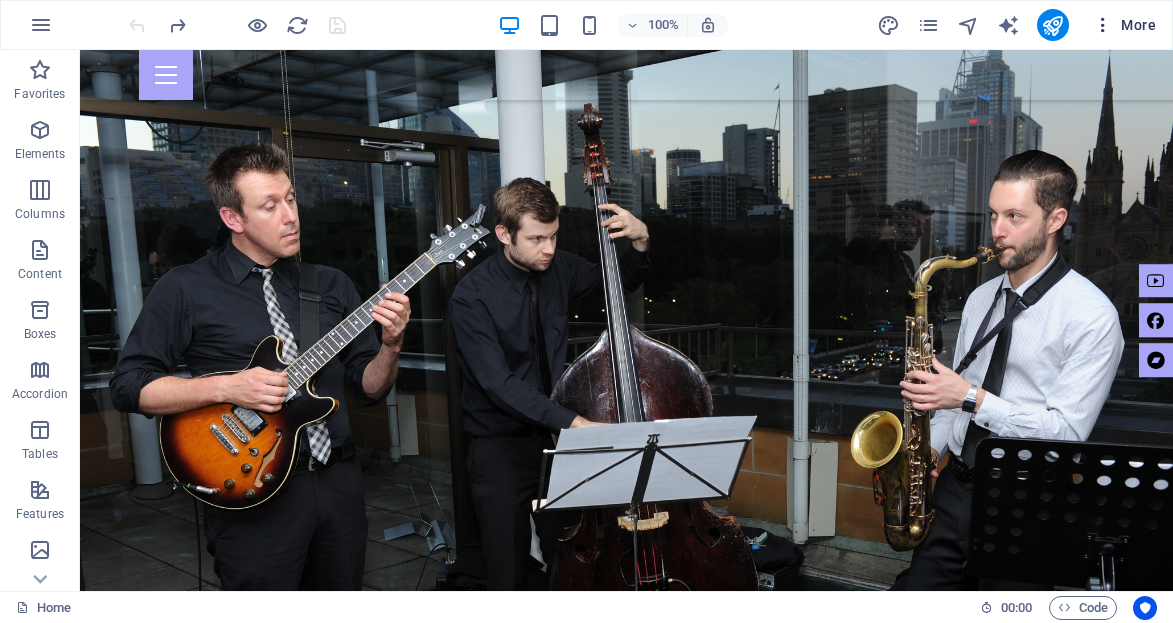 click at bounding box center [1103, 25] 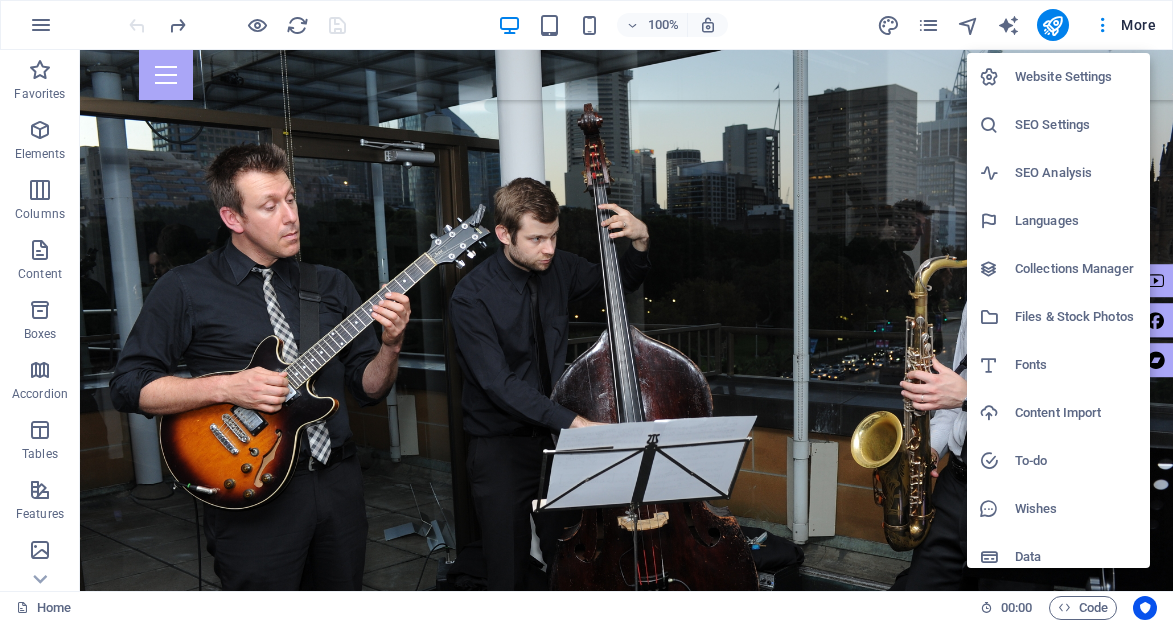 click at bounding box center (586, 311) 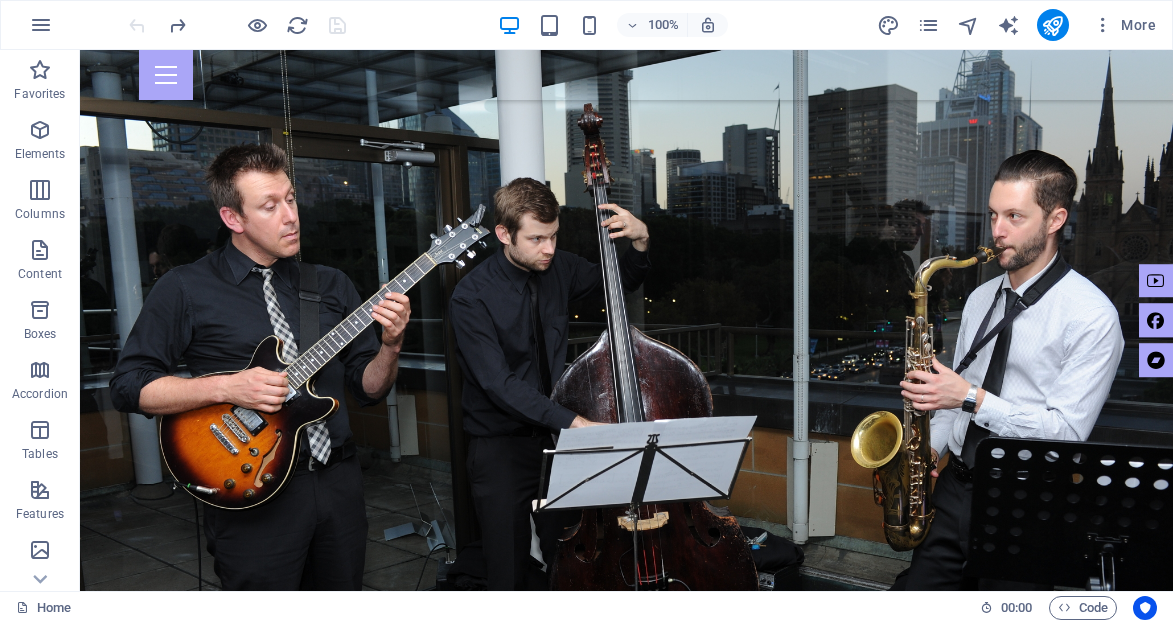click at bounding box center (41, 25) 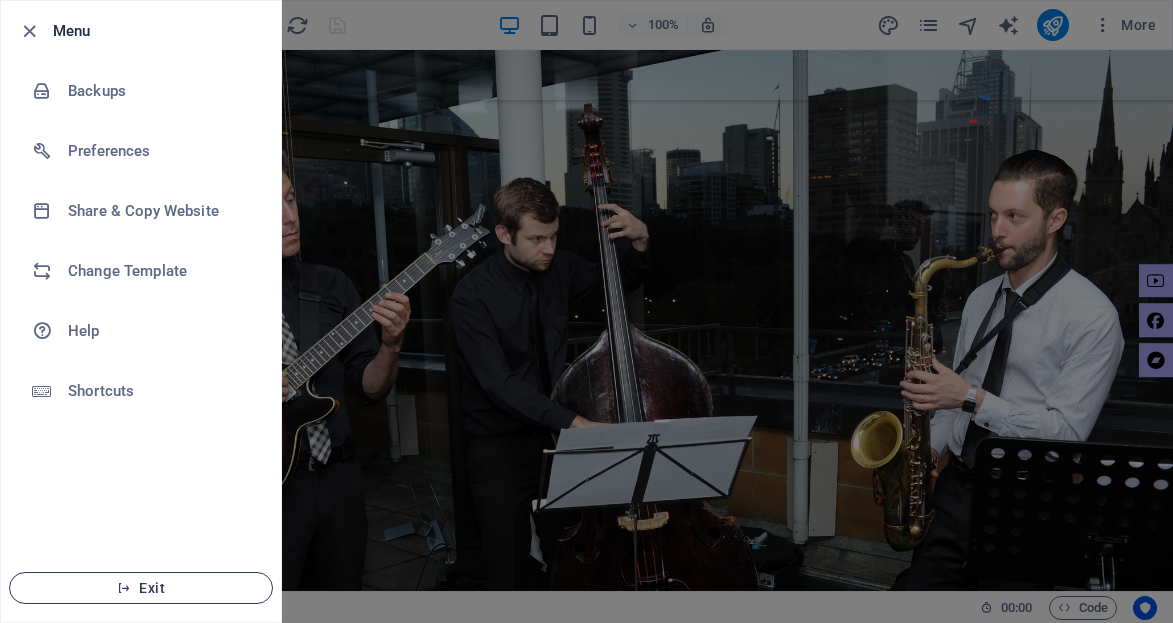 click on "Exit" at bounding box center (141, 588) 